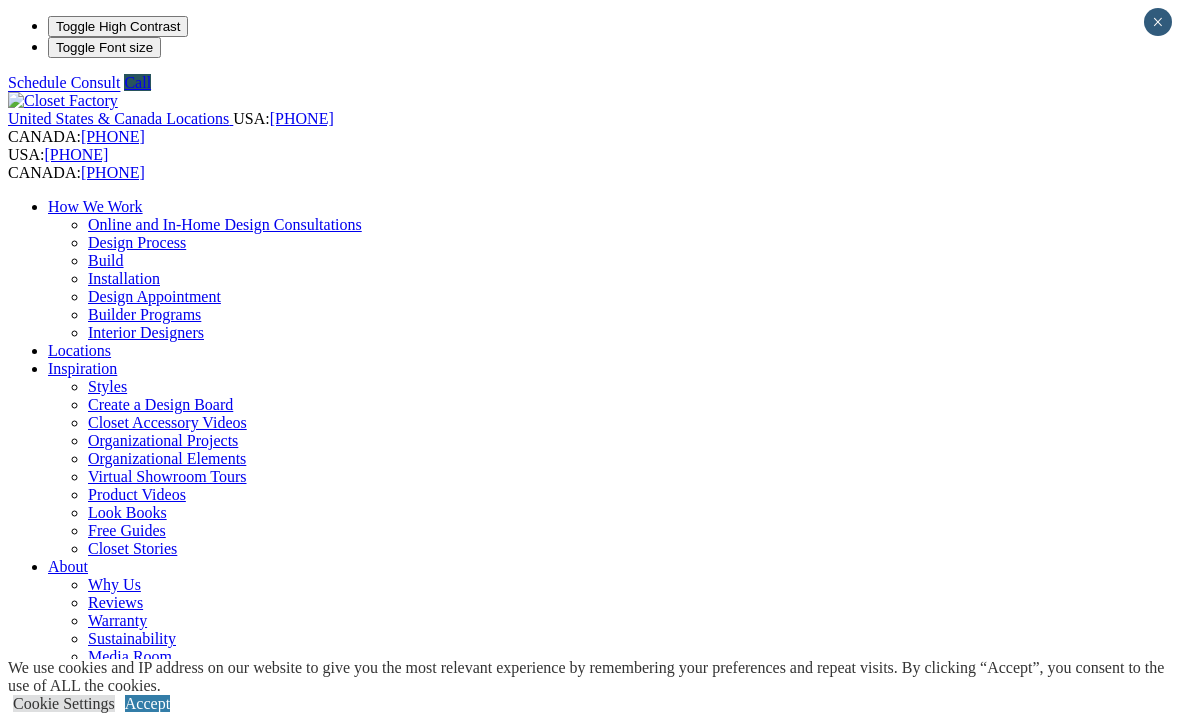 scroll, scrollTop: 0, scrollLeft: 0, axis: both 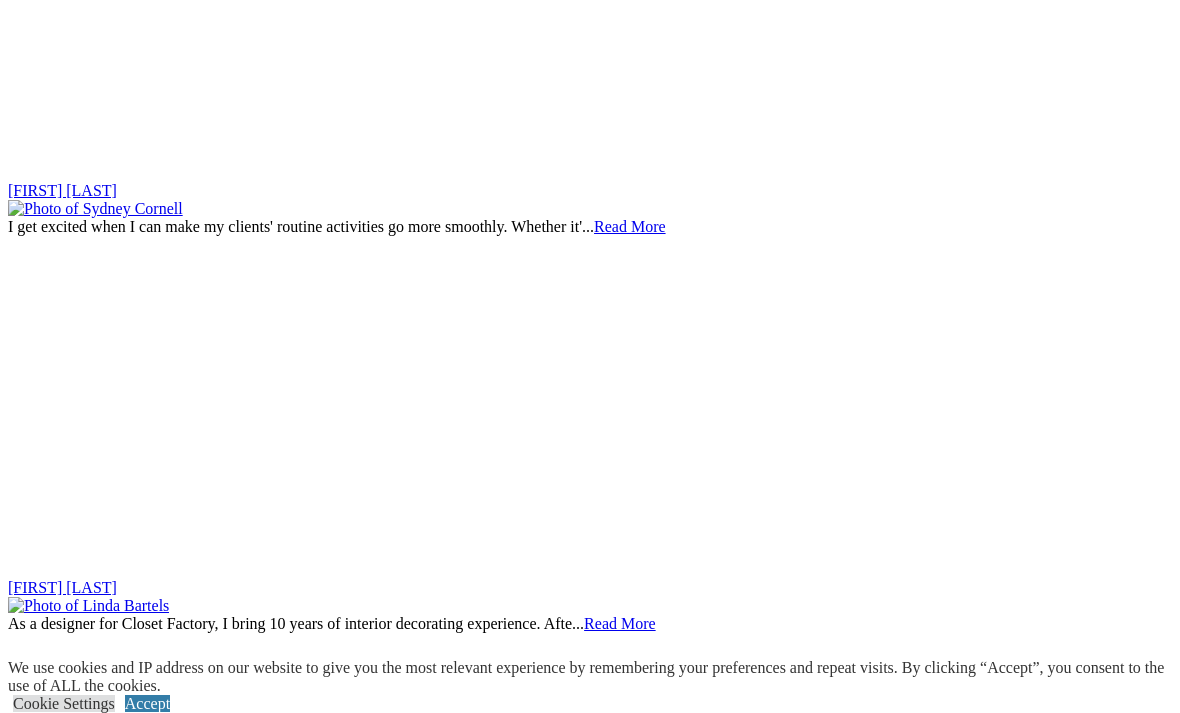 click on "Styles" at bounding box center [107, -5374] 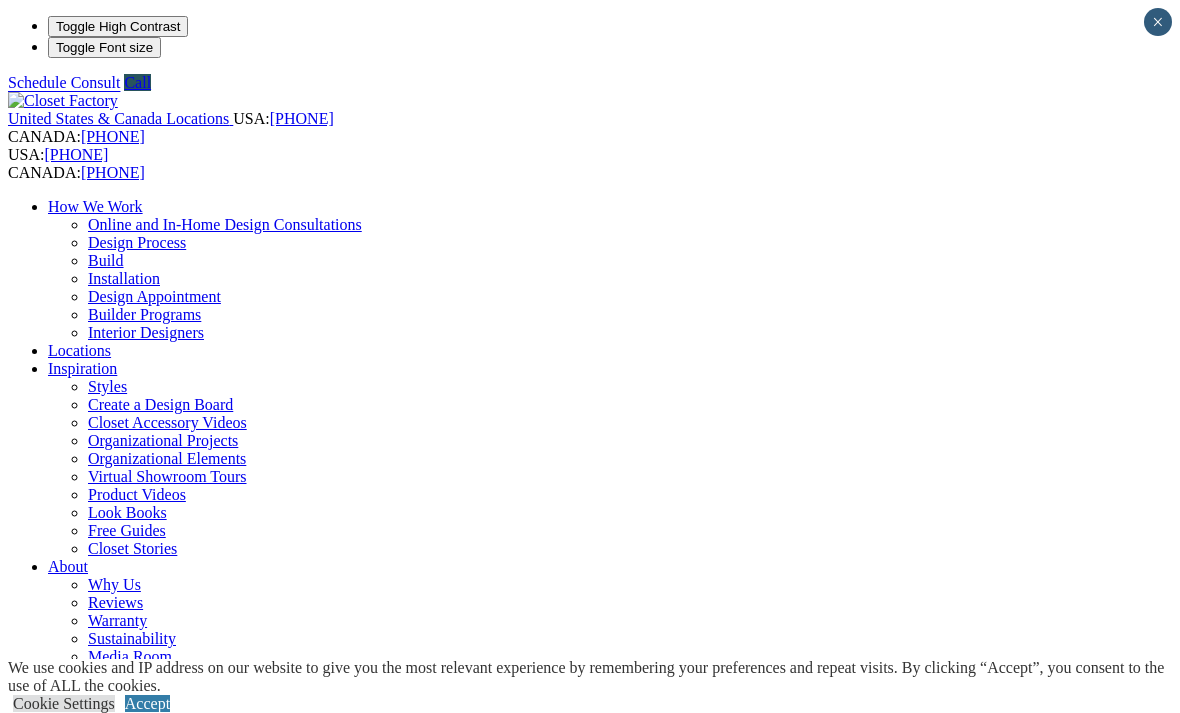 scroll, scrollTop: 0, scrollLeft: 0, axis: both 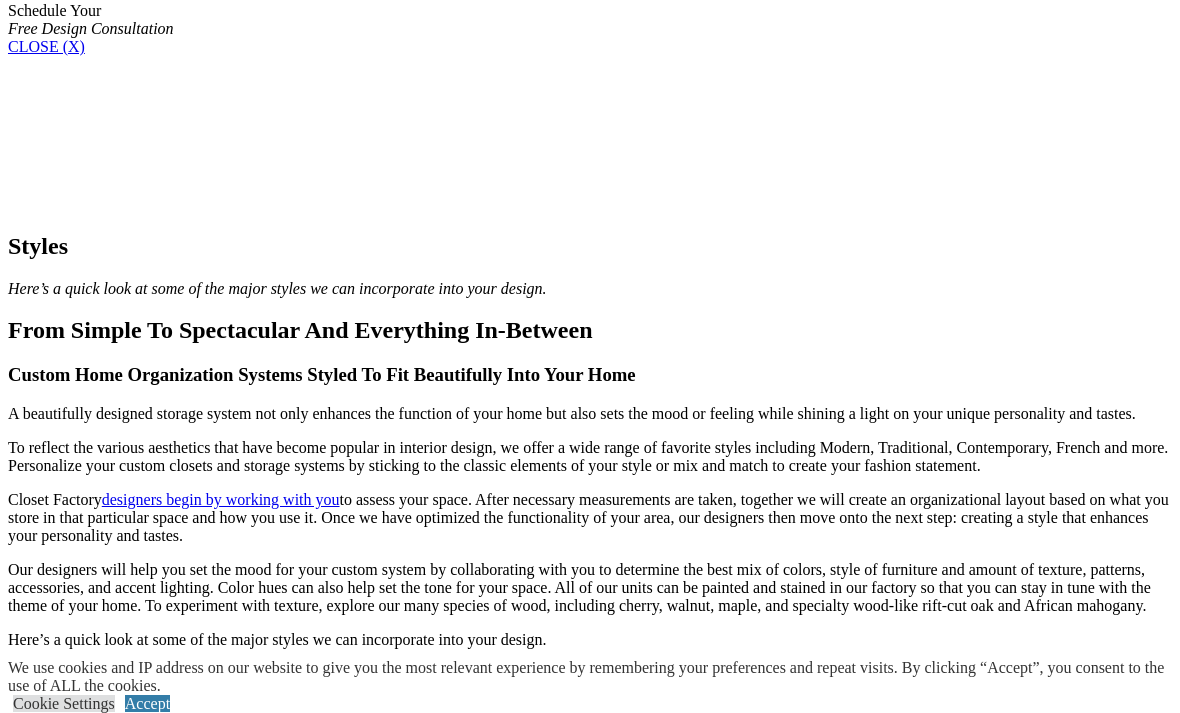click on "Modern" at bounding box center (590, 1567) 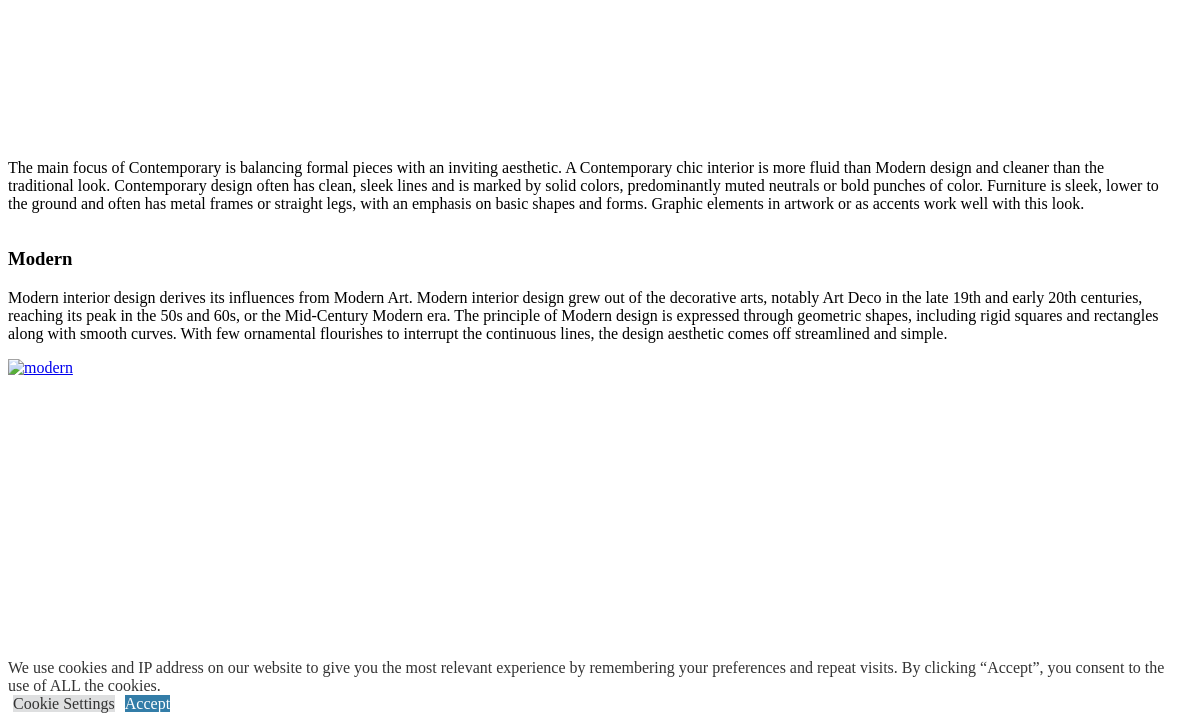 scroll, scrollTop: 2693, scrollLeft: 0, axis: vertical 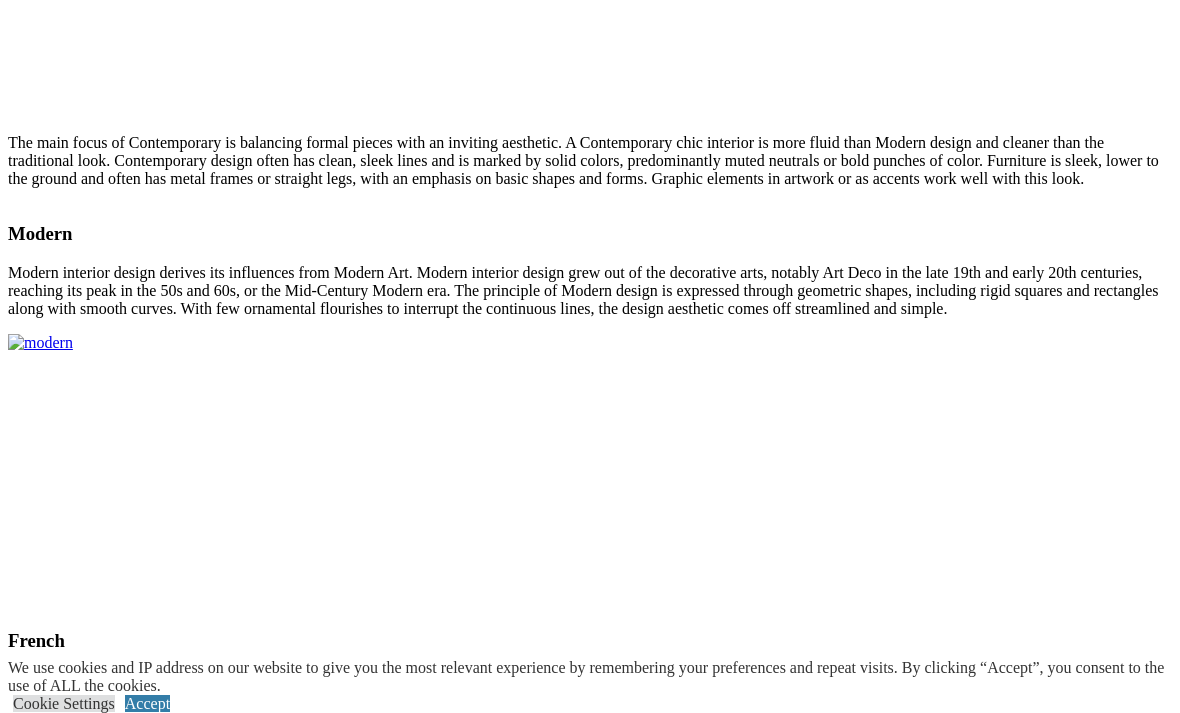 click on "From Simple To Spectacular And Everything In-Between Custom Home Organization Systems Styled To Fit Beautifully Into Your Home A beautifully designed storage system not only enhances the function of your home but also sets the mood or feeling while shining a light on your unique personality and tastes. To reflect the various aesthetics that have become popular in interior design, we offer a wide range of favorite styles including Modern, Traditional, Contemporary, French and more. Personalize your custom closets and storage systems by sticking to the classic elements of your style or mix and match to create your fashion statement. Closet Factory  designers begin by working with you Here’s a quick look at some of the major styles we can incorporate into your design. Contemporary
Modern
French
Transitional
Post Modern
Tuscan
Neo Classical
Urban
Asian
Shaker" at bounding box center (590, 2754) 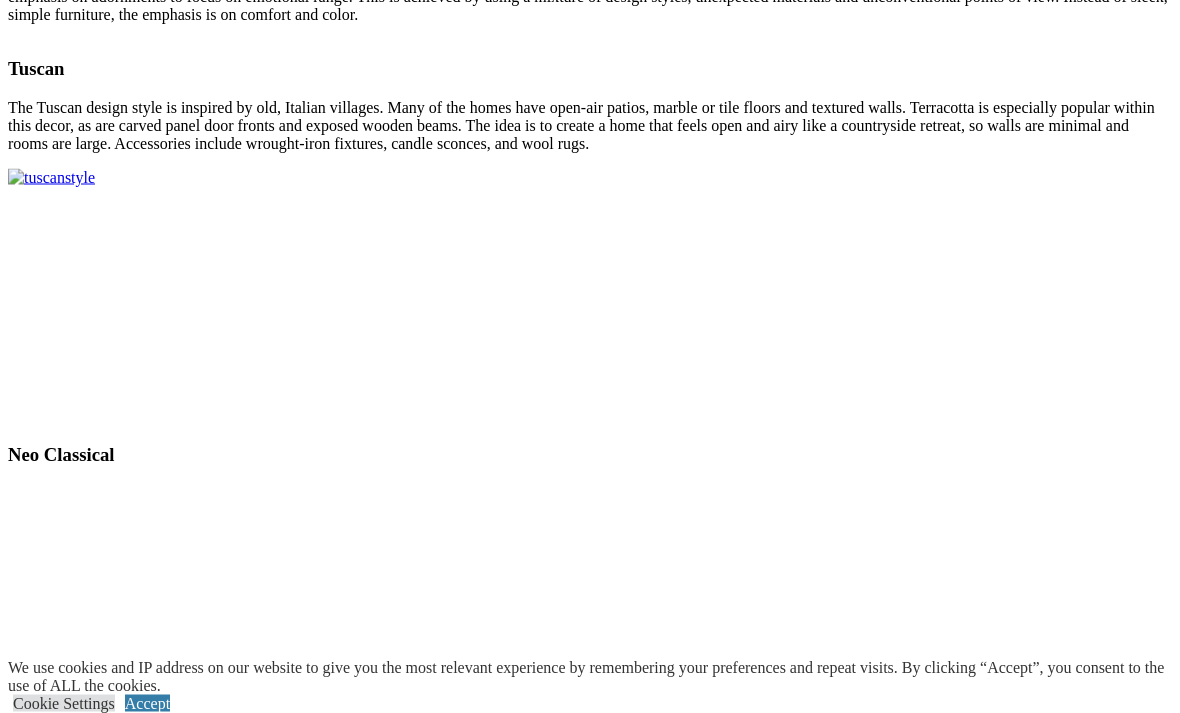 scroll, scrollTop: 4514, scrollLeft: 0, axis: vertical 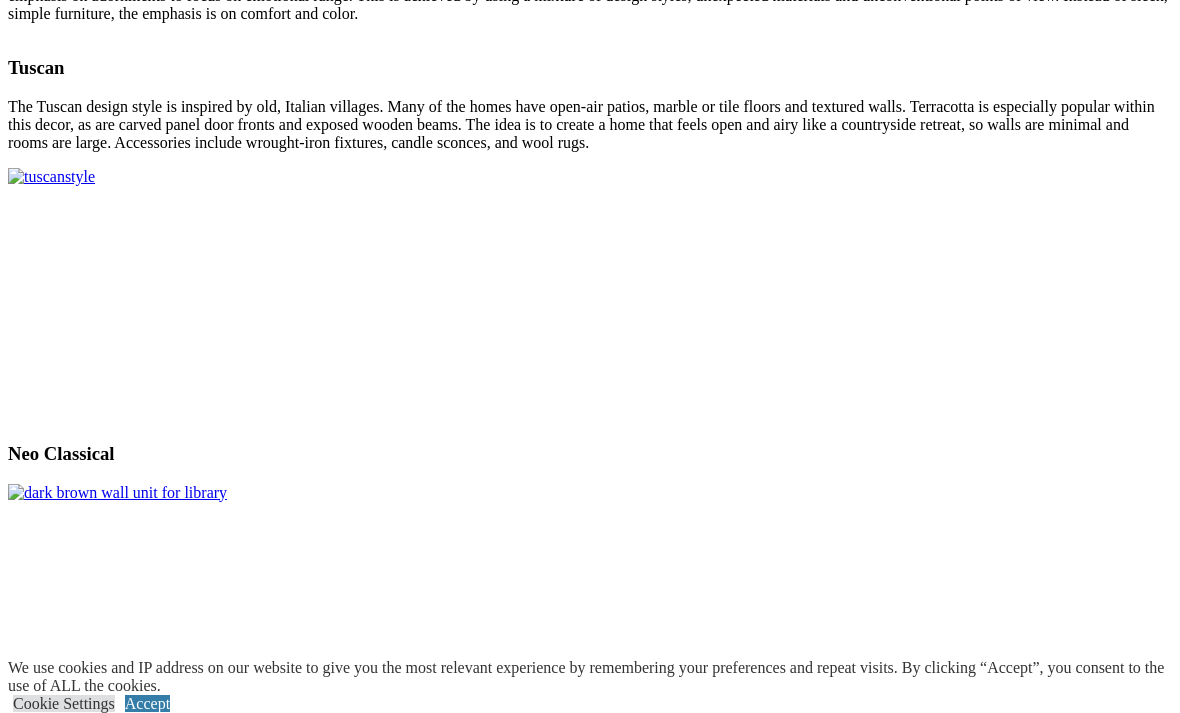 click on "Home Office" at bounding box center [90, -3520] 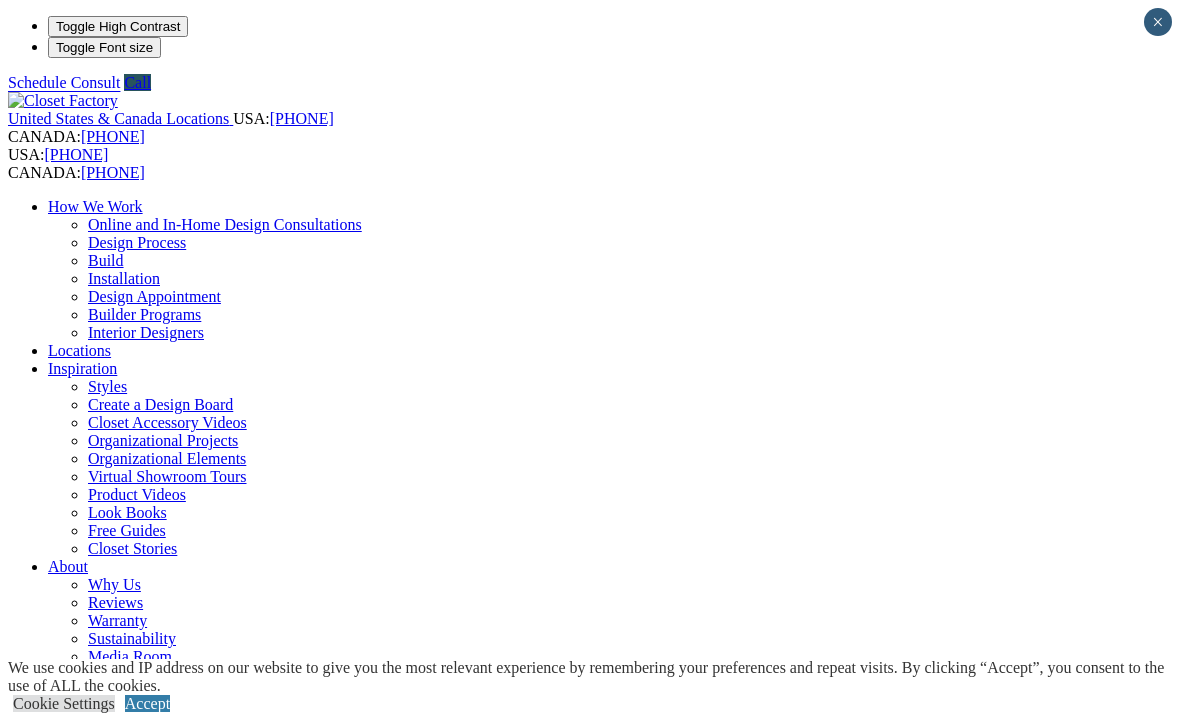 scroll, scrollTop: 0, scrollLeft: 0, axis: both 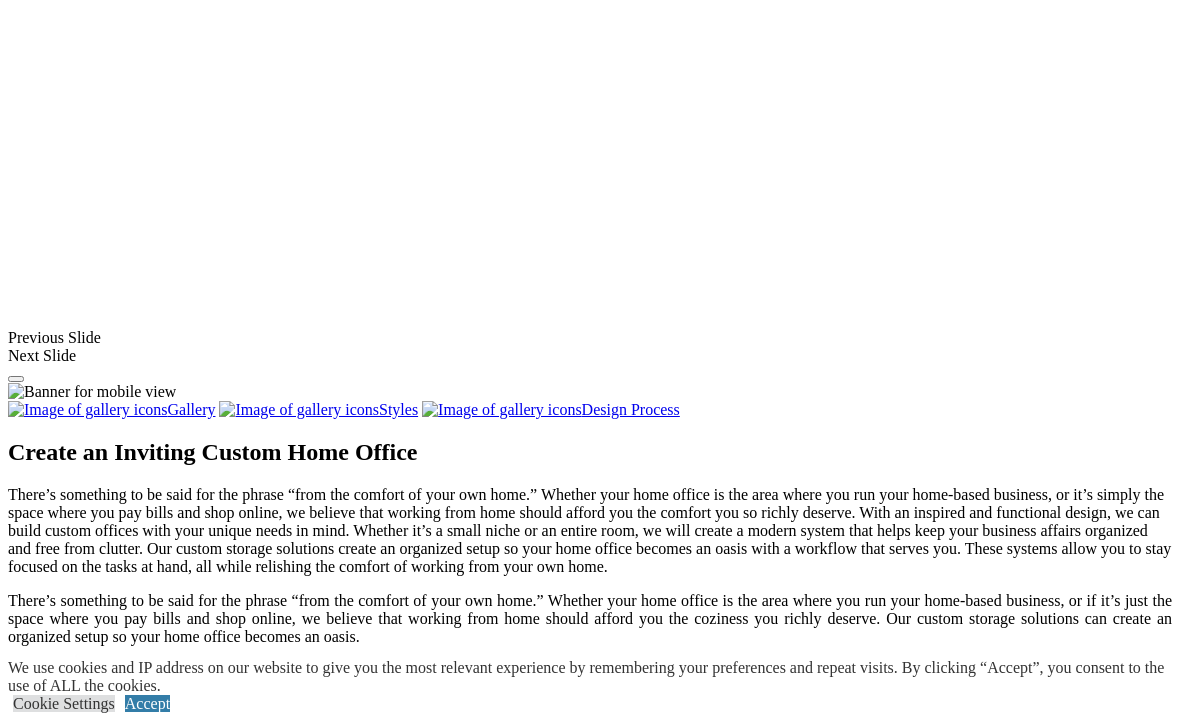 click on "Garage" at bounding box center [71, -619] 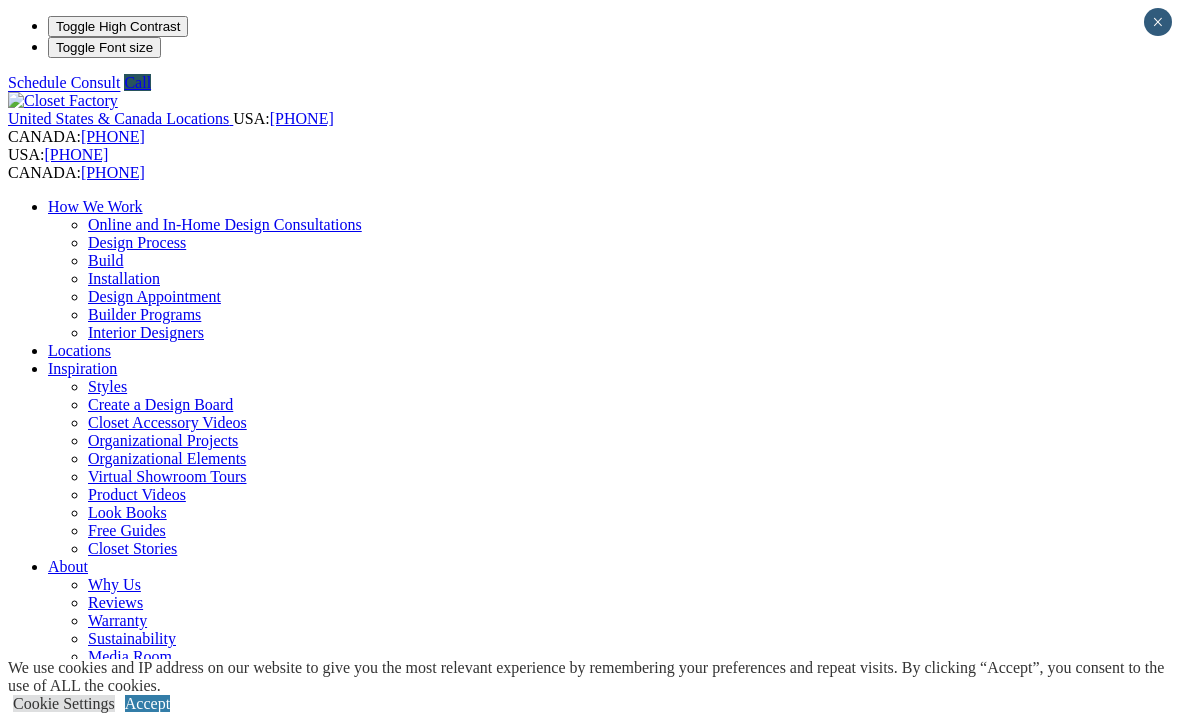 scroll, scrollTop: 0, scrollLeft: 0, axis: both 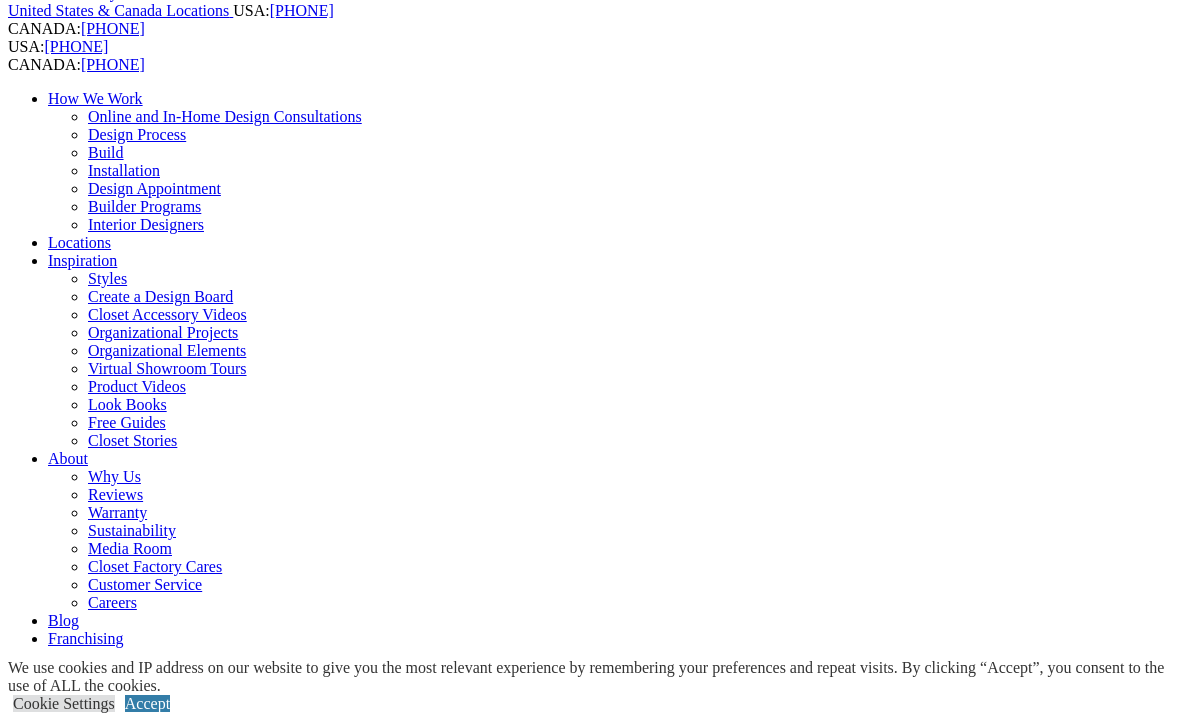 click on "Murphy Beds" at bounding box center [132, 940] 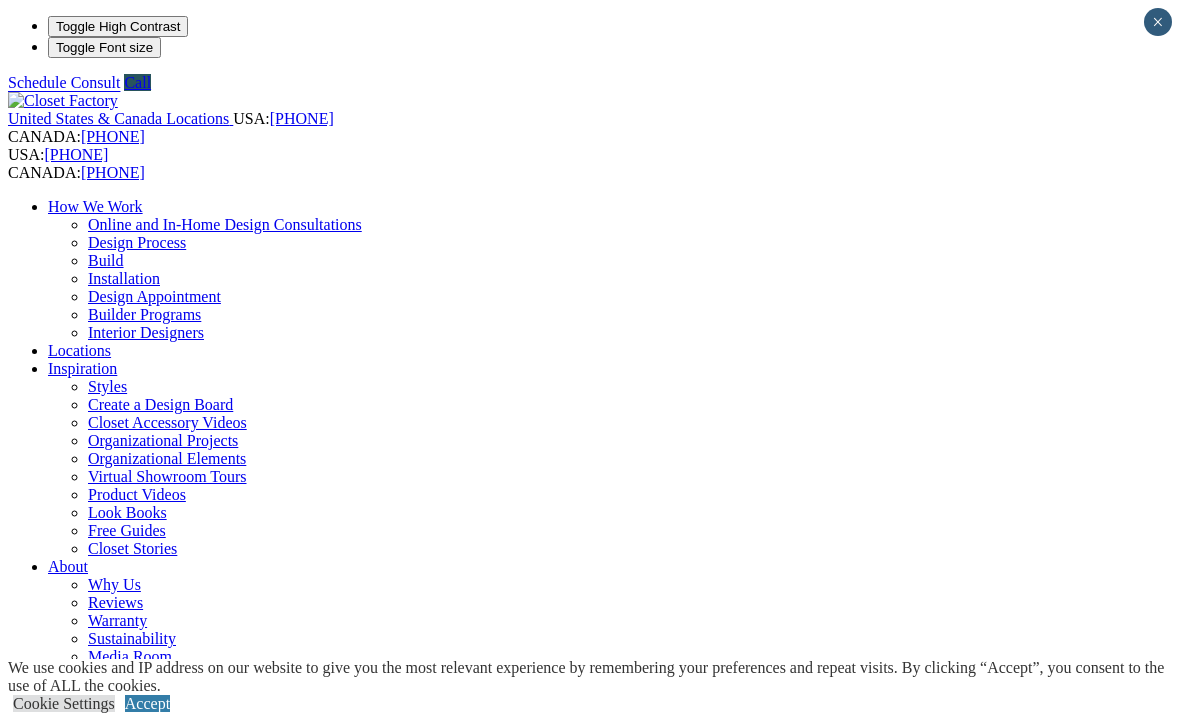 scroll, scrollTop: 0, scrollLeft: 0, axis: both 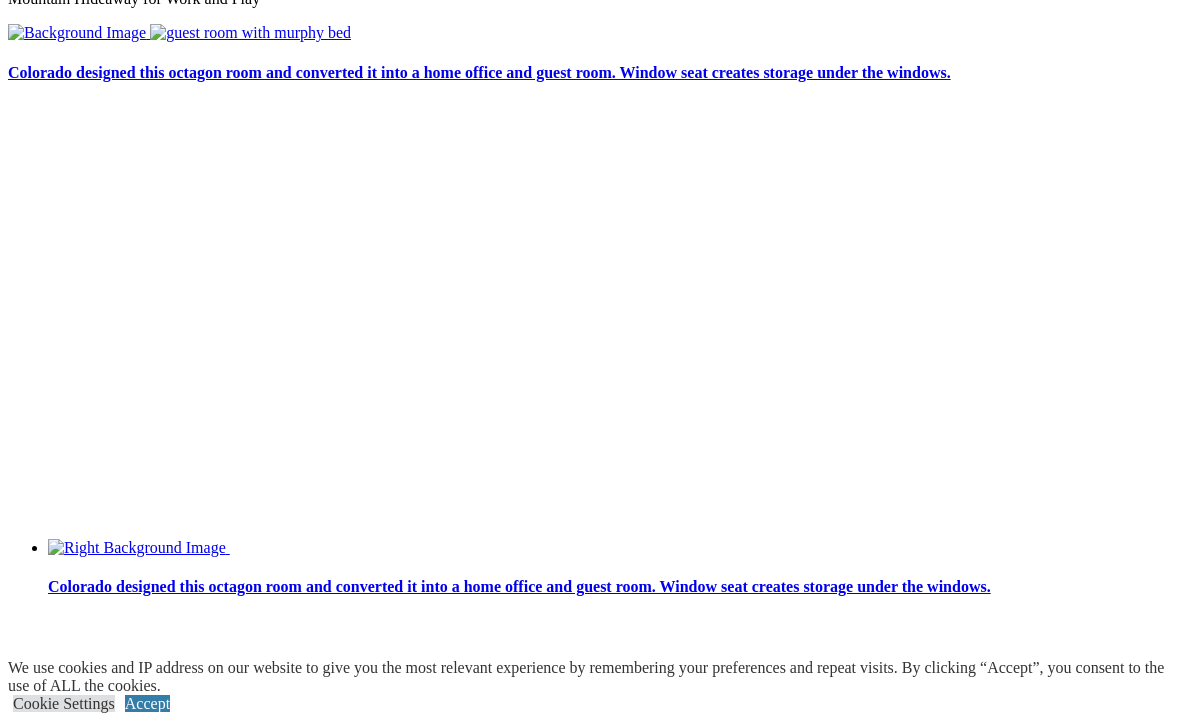 click at bounding box center [136, 2755] 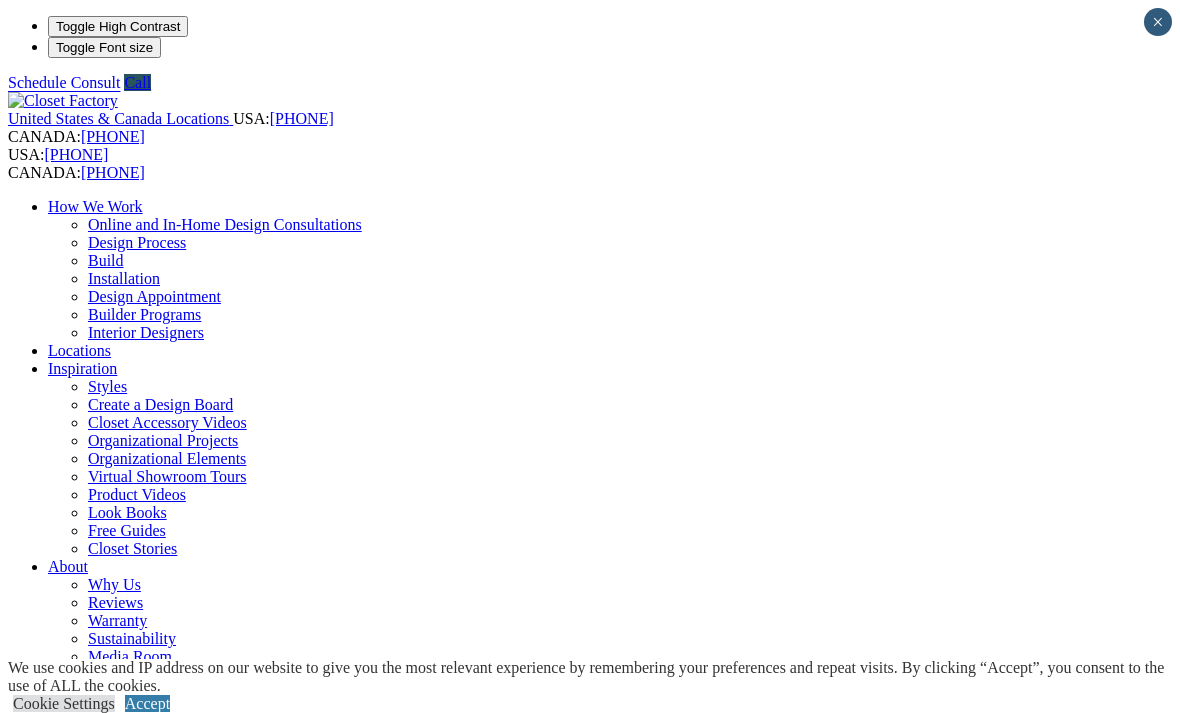 scroll, scrollTop: 0, scrollLeft: 0, axis: both 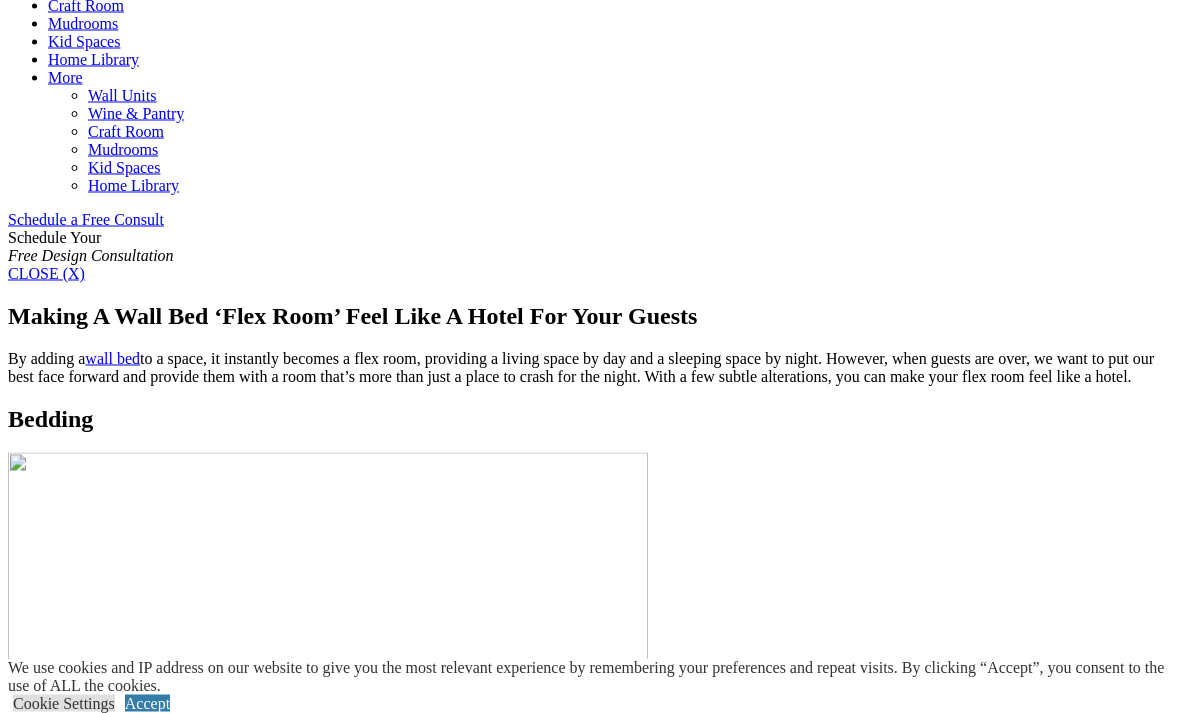 click at bounding box center (328, 1215) 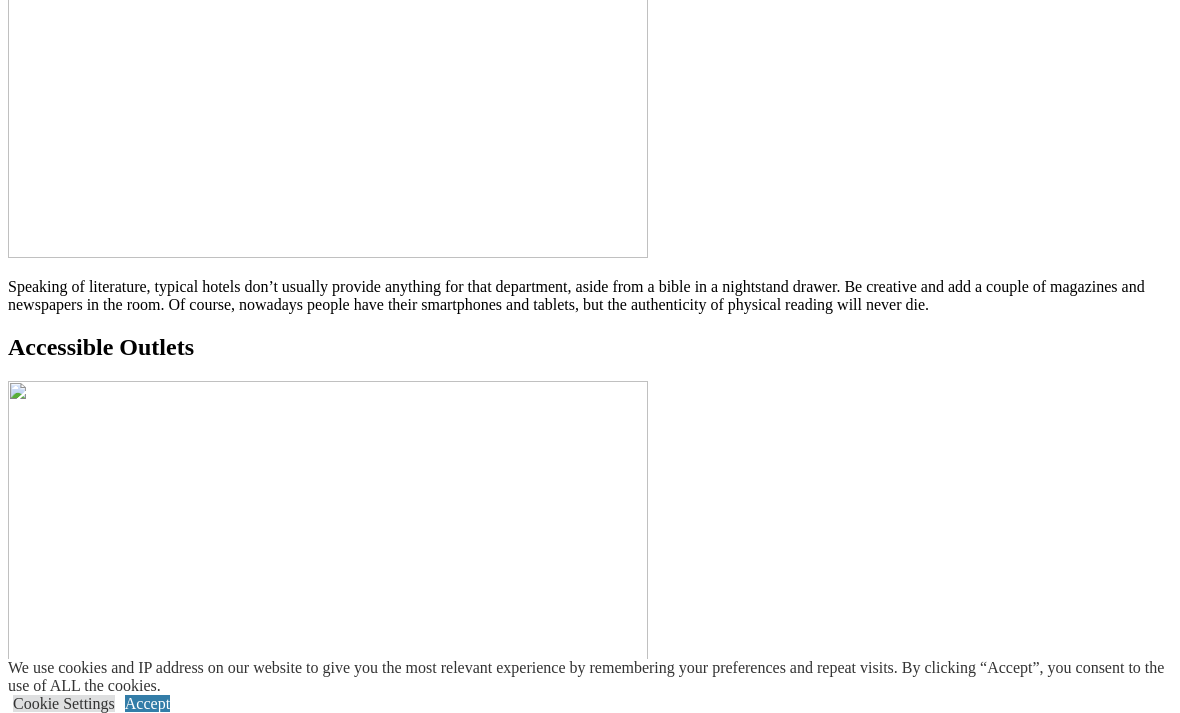 scroll, scrollTop: 2916, scrollLeft: 0, axis: vertical 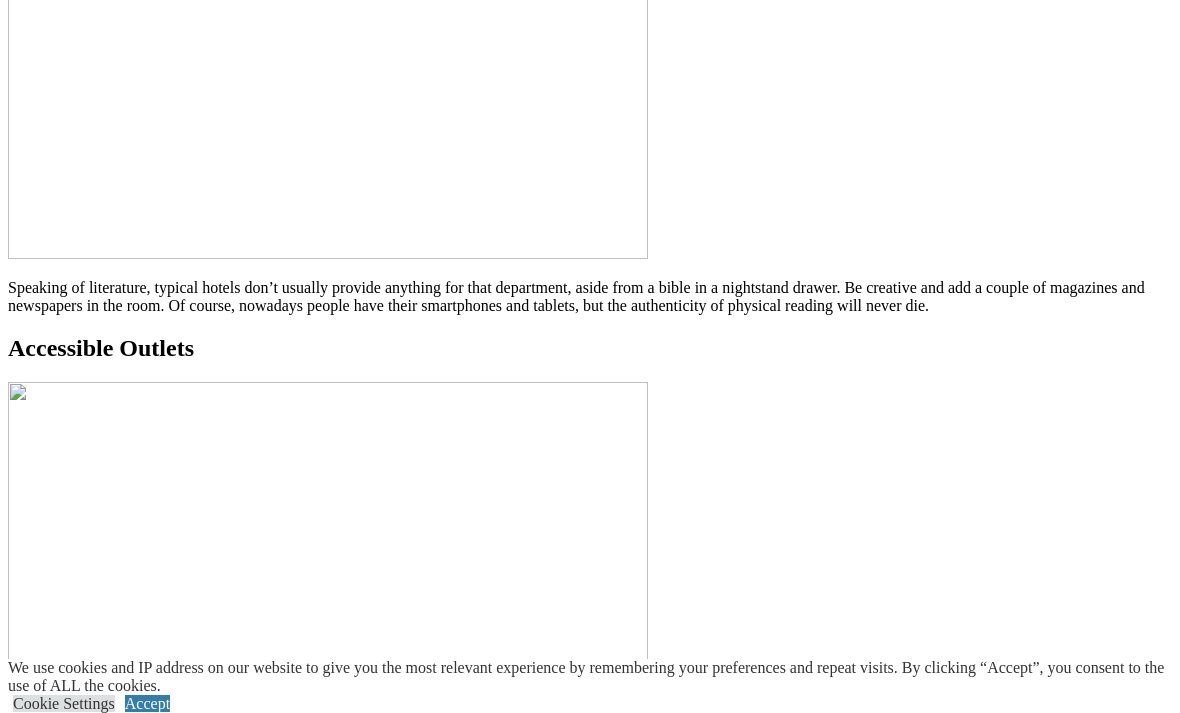 click on "Entertainment Centers" at bounding box center [120, -1850] 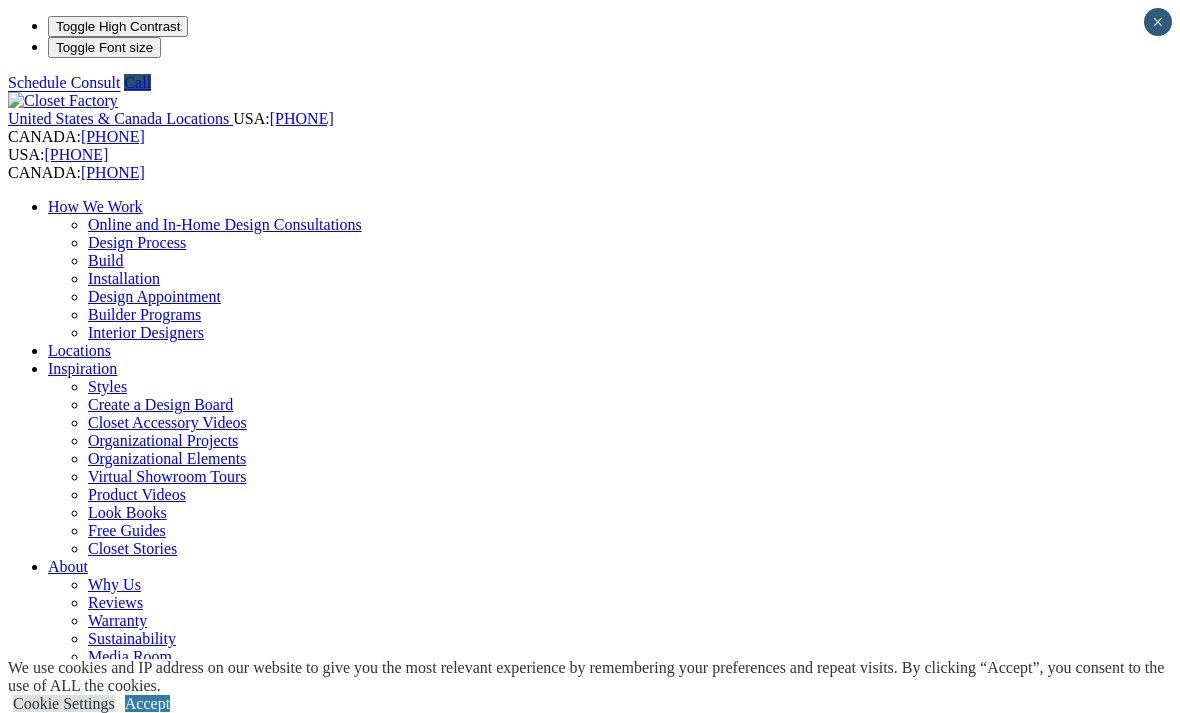 scroll, scrollTop: 0, scrollLeft: 0, axis: both 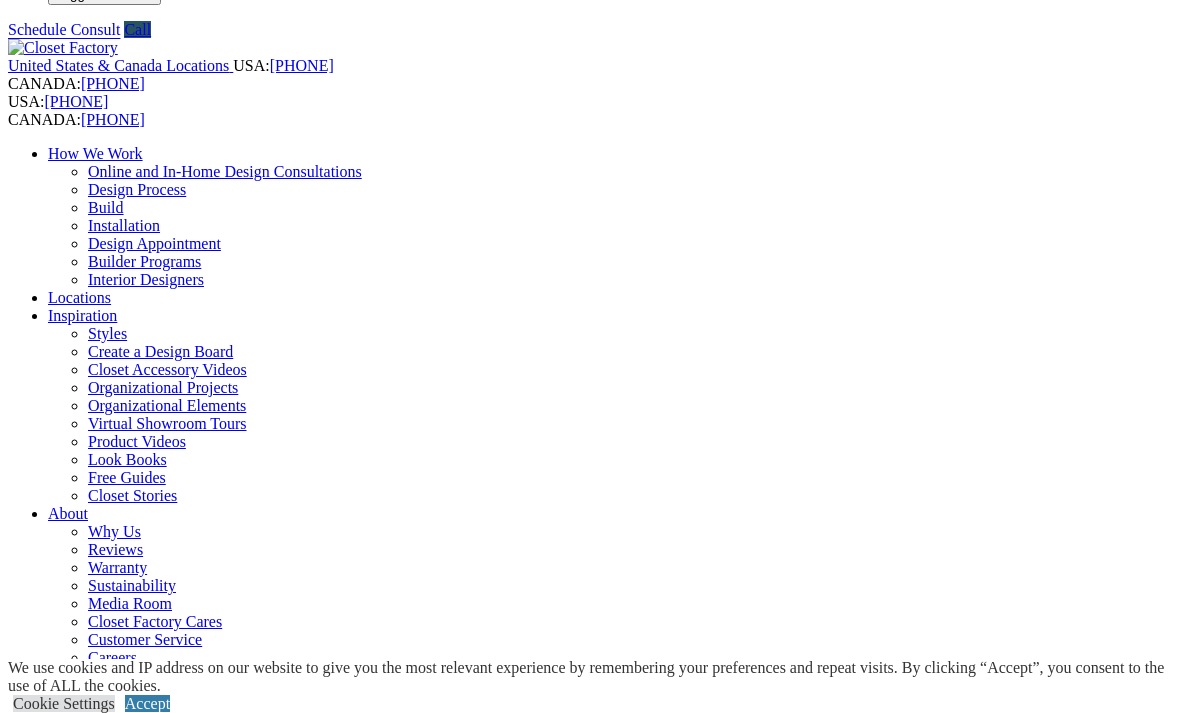 click on "Next Slide" at bounding box center (590, 1866) 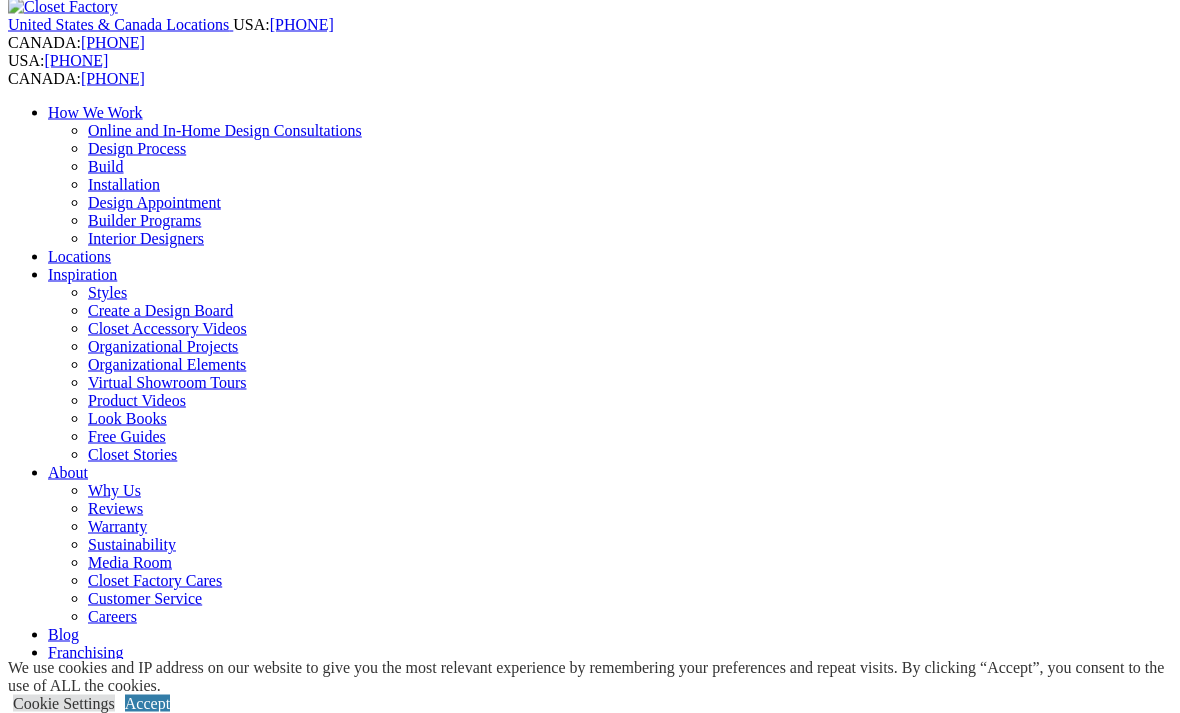 scroll, scrollTop: 94, scrollLeft: 0, axis: vertical 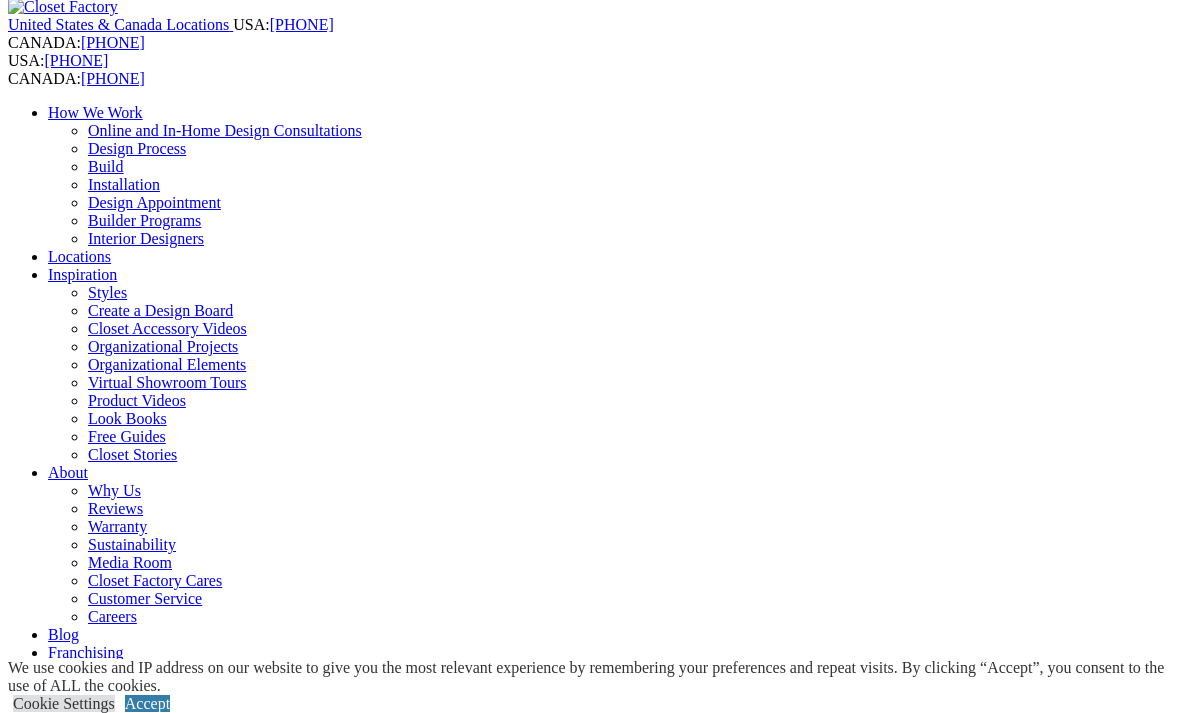 click on "Next Slide" at bounding box center [590, 1825] 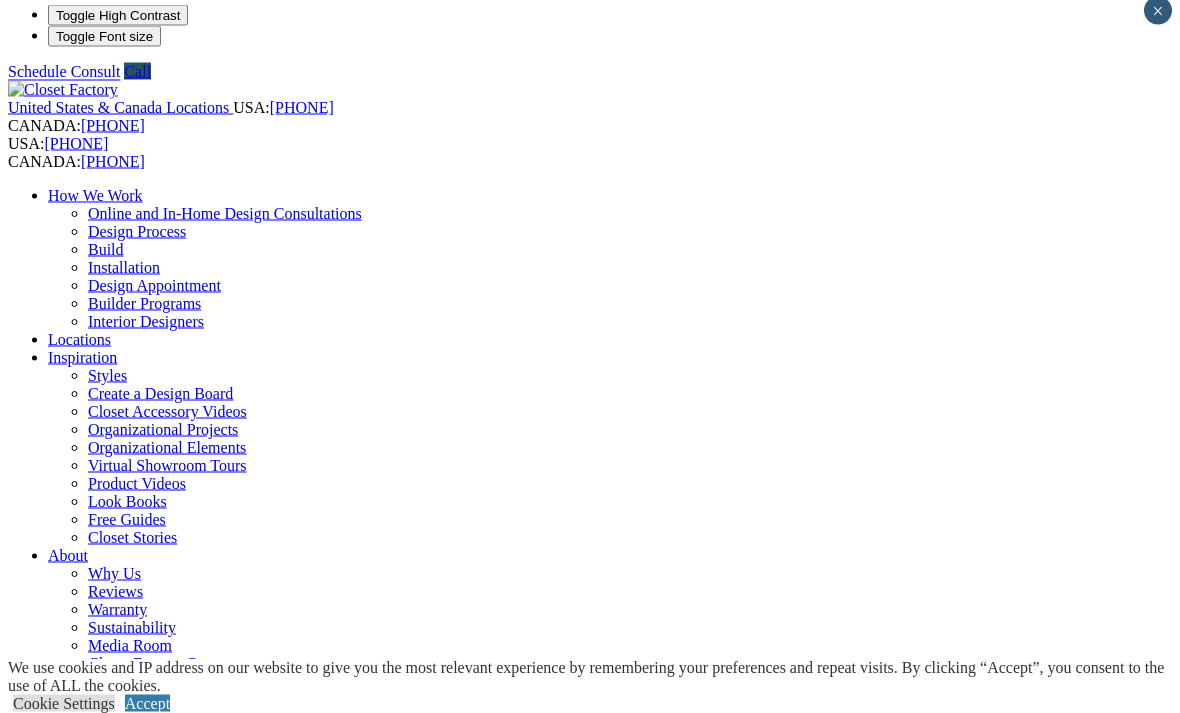 scroll, scrollTop: 0, scrollLeft: 0, axis: both 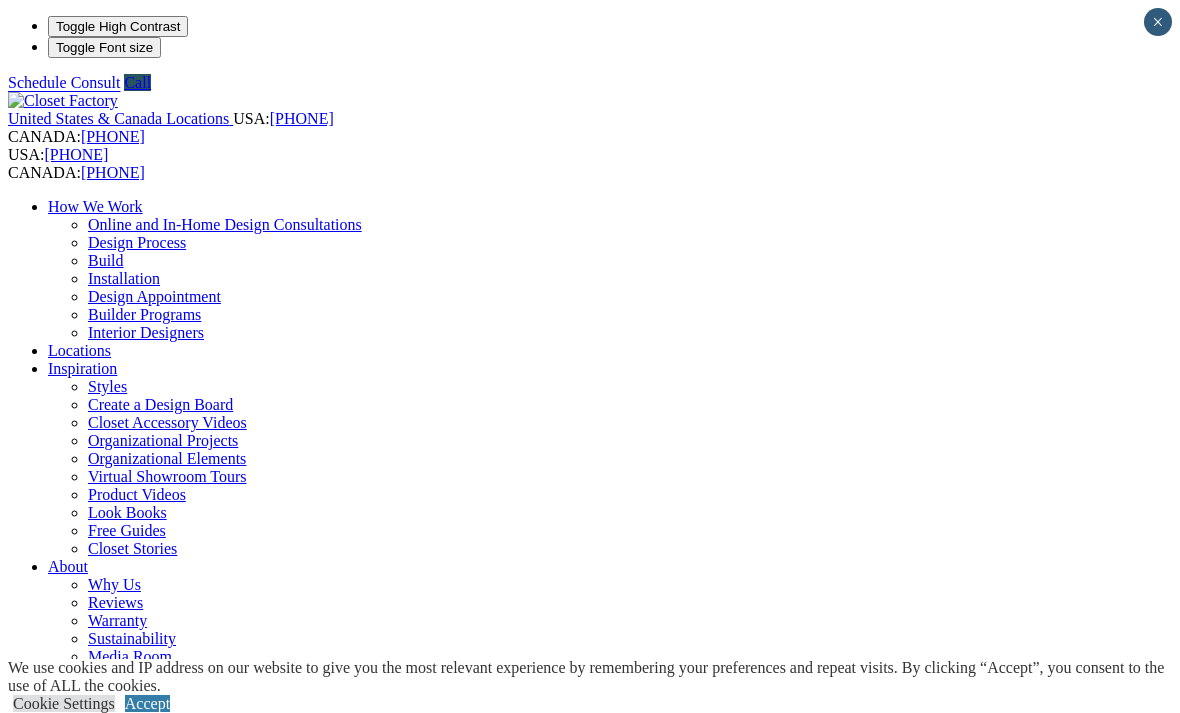 click on "United States & Canada Locations
USA:  (877) 632-3240
CANADA:  (877) 857-4242
USA:  (877) 632-3240
CANADA:  (877) 857-4242
How We Work  Online and In-Home Design Consultations Design Process Build Installation Design Appointment Builder Programs Interior Designers Locations Inspiration  Styles Create a Design Board Closet Accessory Videos Organizational Projects Organizational Elements Virtual Showroom Tours Product Videos Look Books Free Guides Closet Stories About  Why Us Reviews Warranty Sustainability Media Room Closet Factory Cares Customer Service Careers Blog Franchising
United States & Canada Locations
Log In / Sign Up
Your Branch
ZIP code
*" at bounding box center (590, 450) 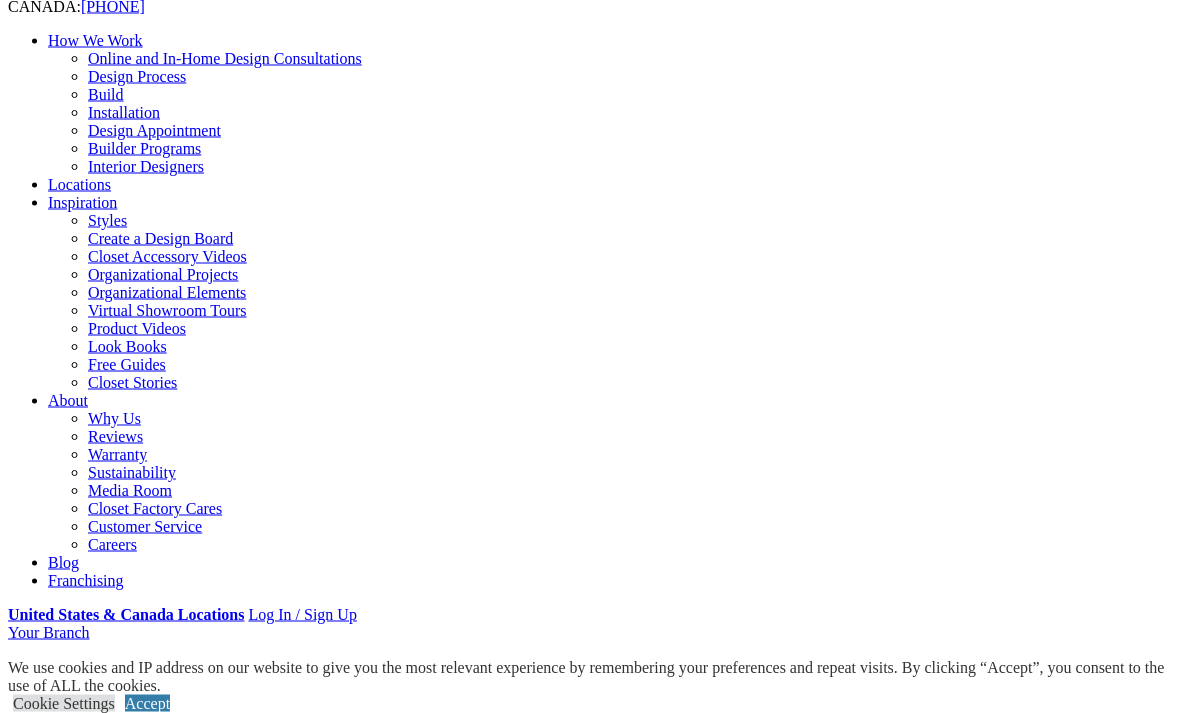 scroll, scrollTop: 170, scrollLeft: 0, axis: vertical 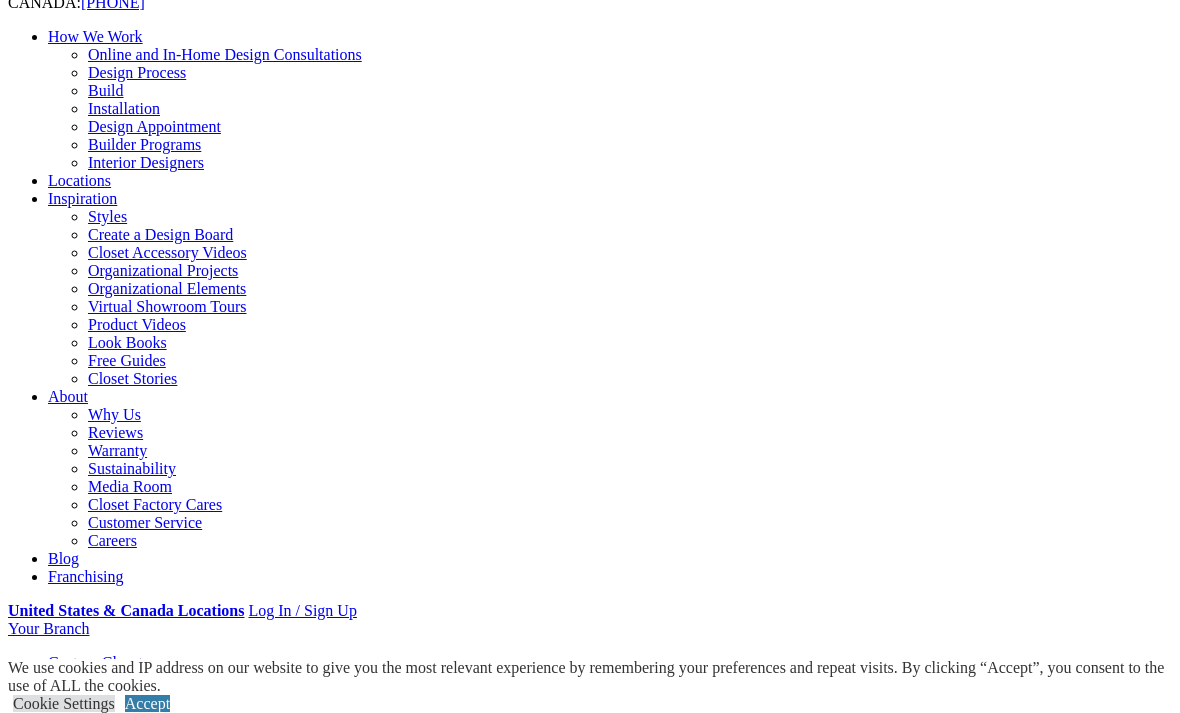 click on "Custom Laundry Rooms
Elevate your laundry room to match the rest of your home by incorporating moldings, counters, and specialty fronts." at bounding box center [-1784, 1544] 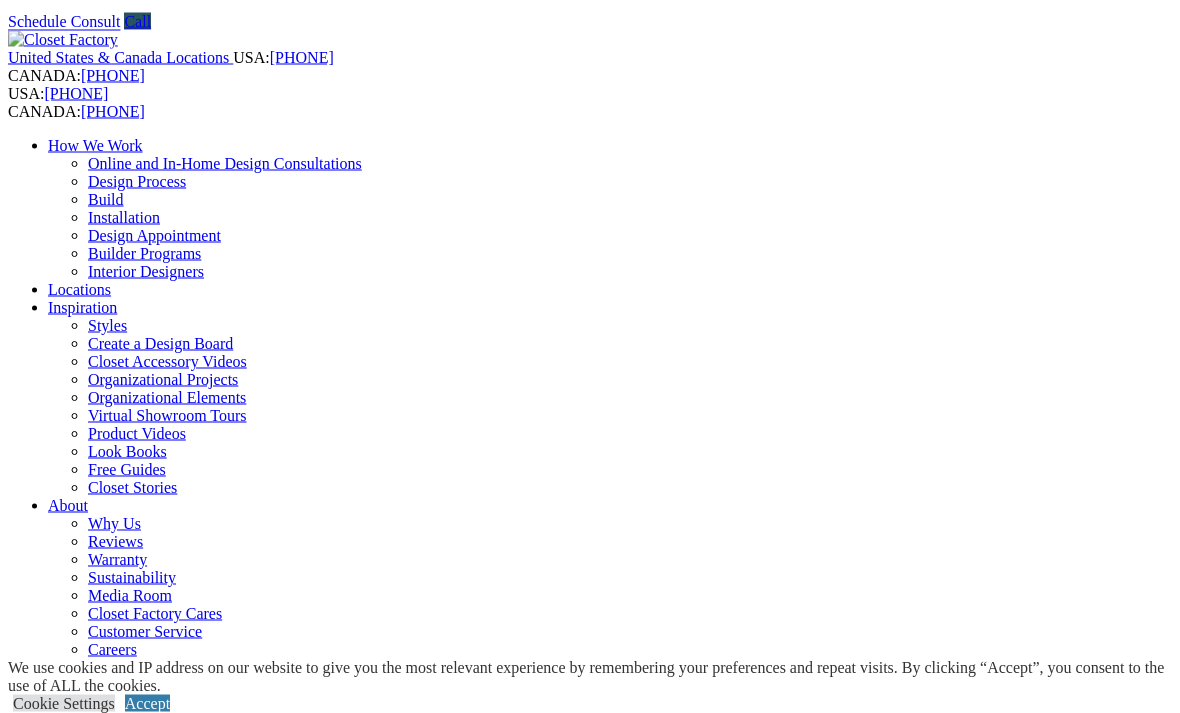 scroll, scrollTop: 64, scrollLeft: 0, axis: vertical 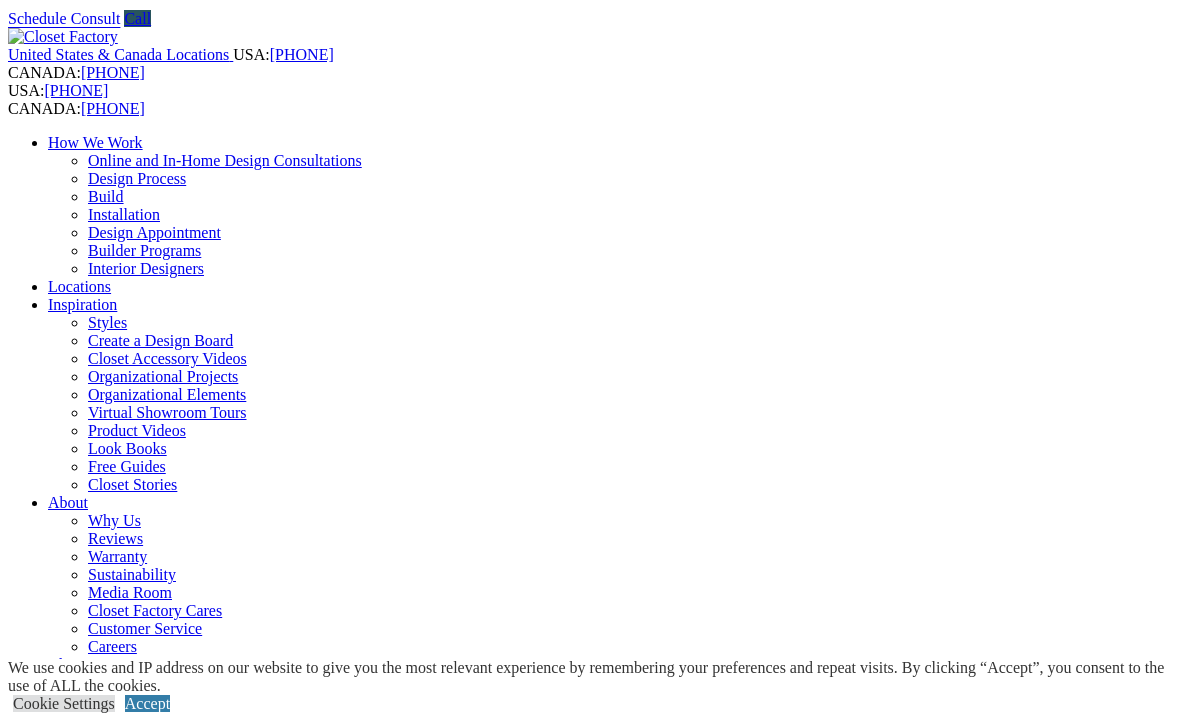 click on "Next Slide" at bounding box center (590, 1855) 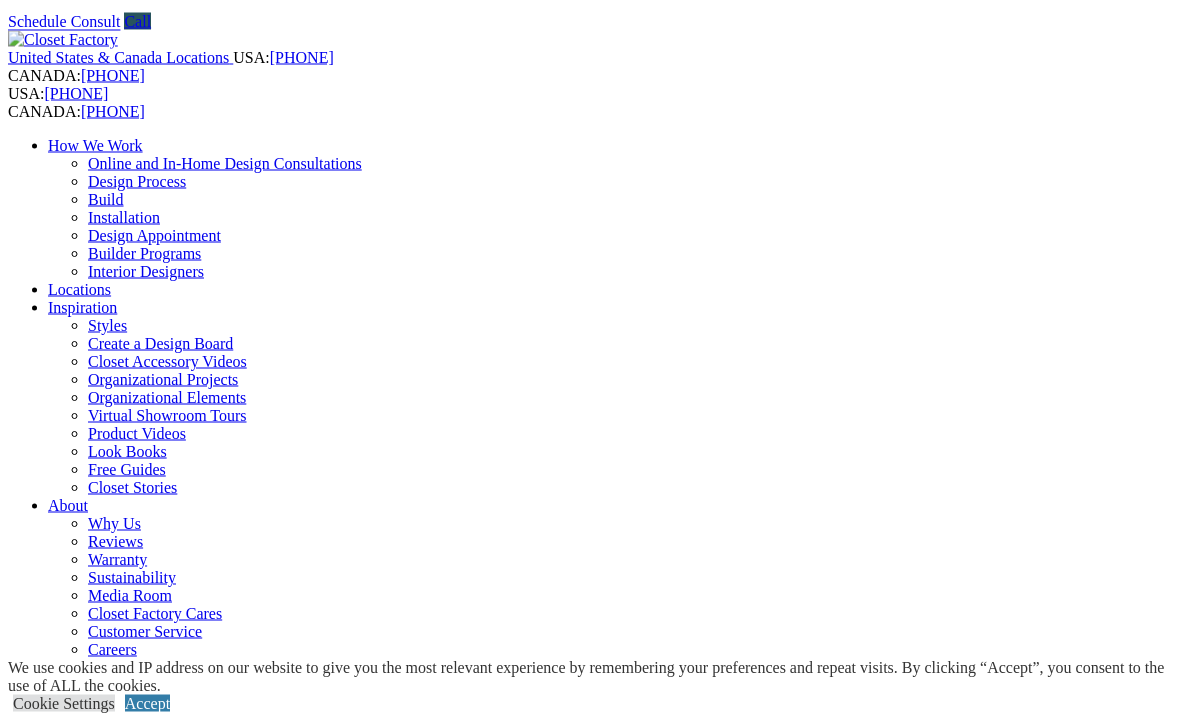 scroll, scrollTop: 60, scrollLeft: 0, axis: vertical 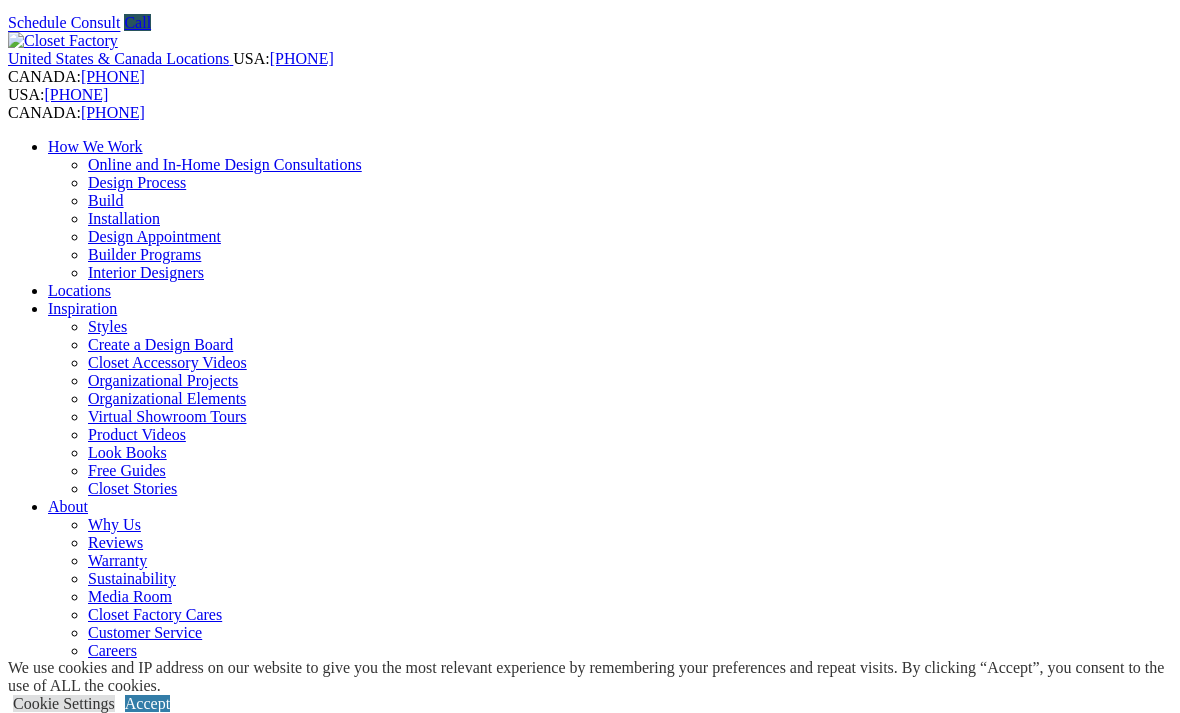 click on "Next Slide" at bounding box center [590, 1859] 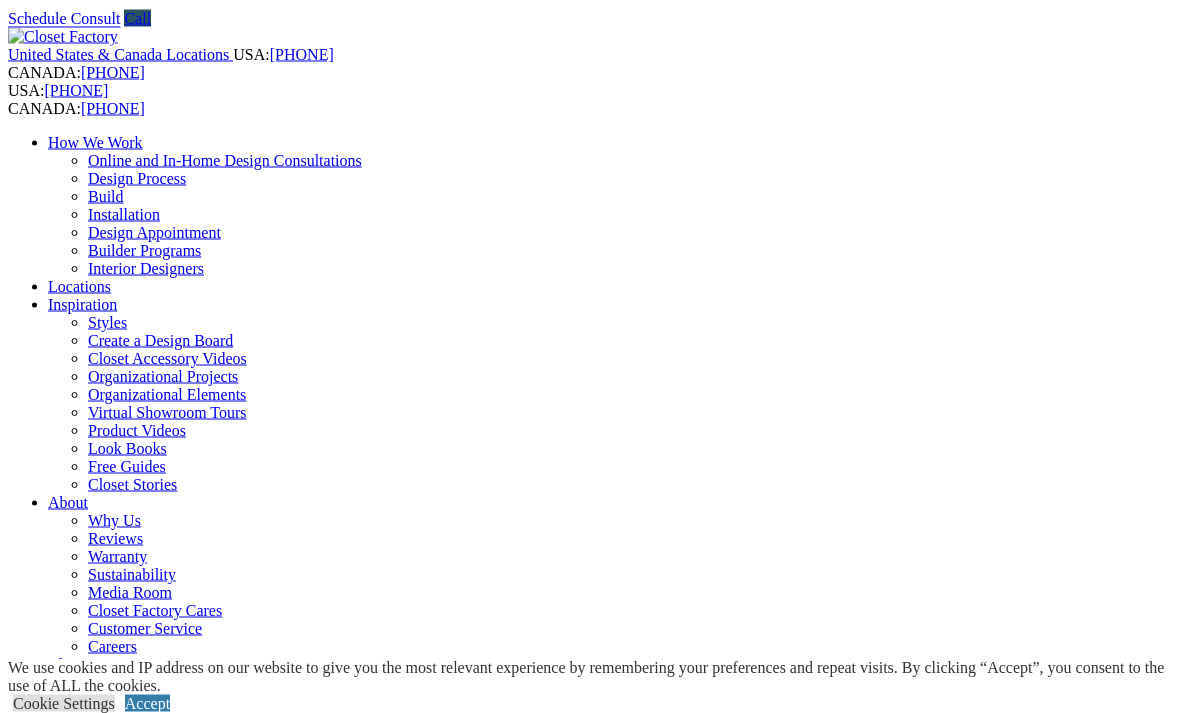 scroll, scrollTop: 62, scrollLeft: 0, axis: vertical 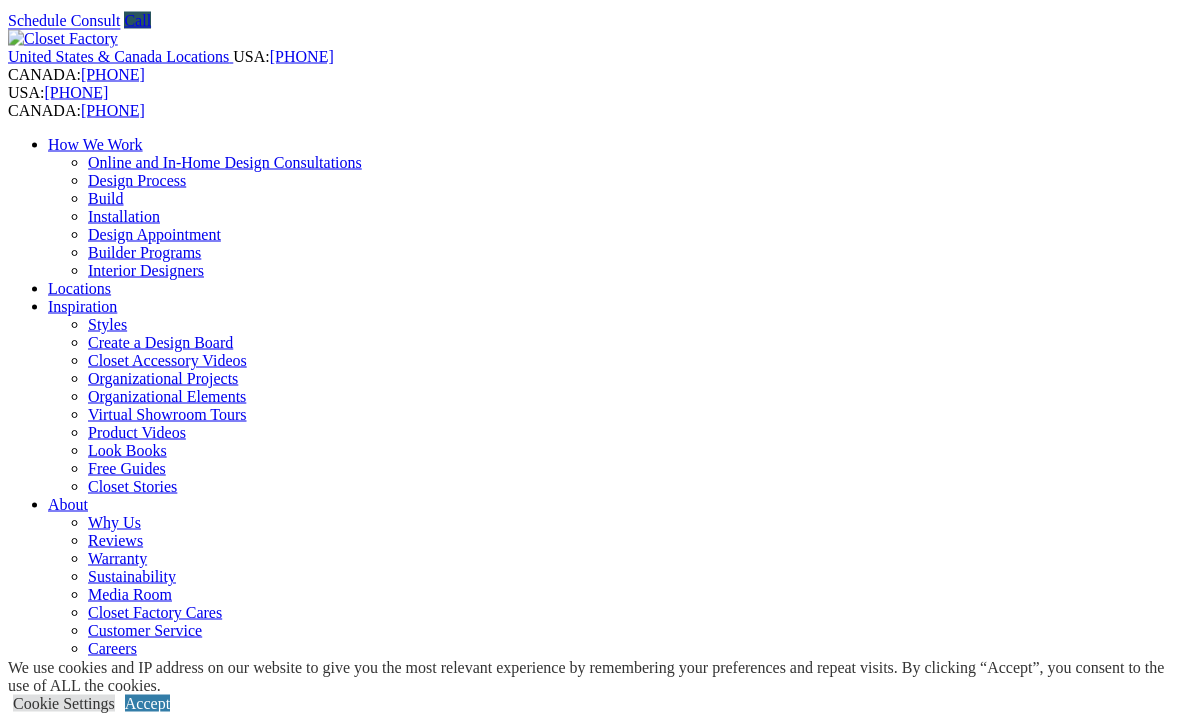 click on "Custom Laundry Rooms
Elevate your laundry room to match the rest of your home by incorporating moldings, counters, and specialty fronts." at bounding box center [-2942, 1652] 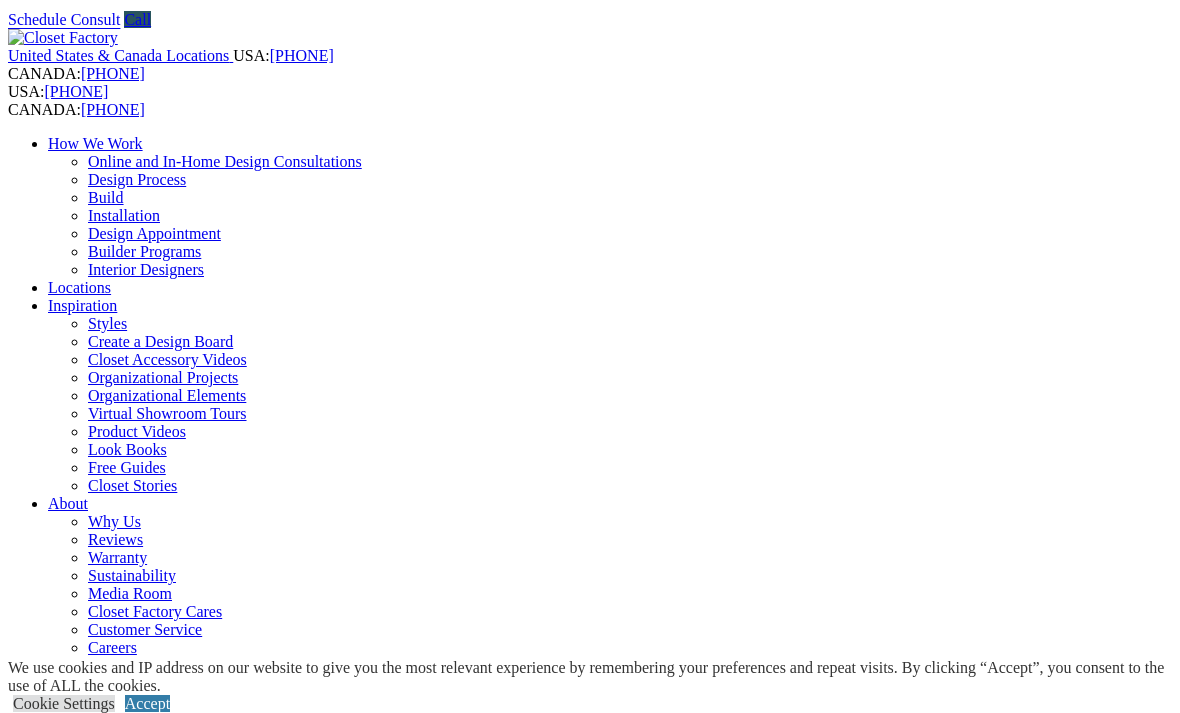 click on "Next Slide" at bounding box center [590, 1856] 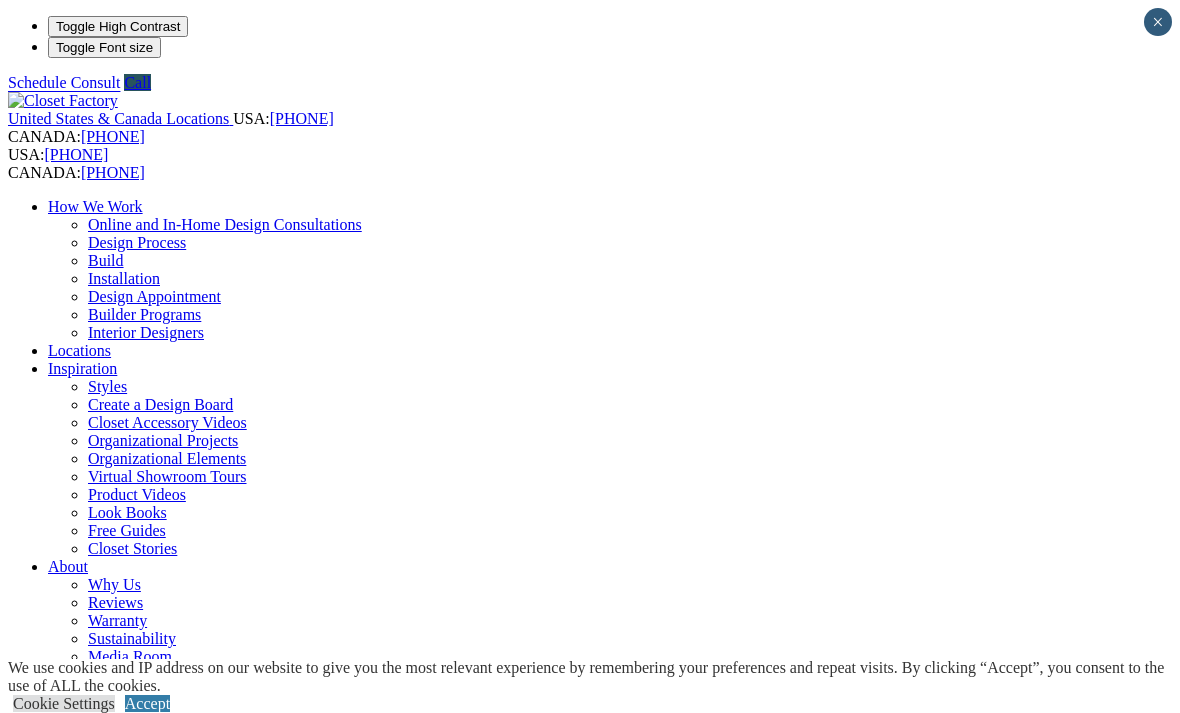 scroll, scrollTop: 0, scrollLeft: 0, axis: both 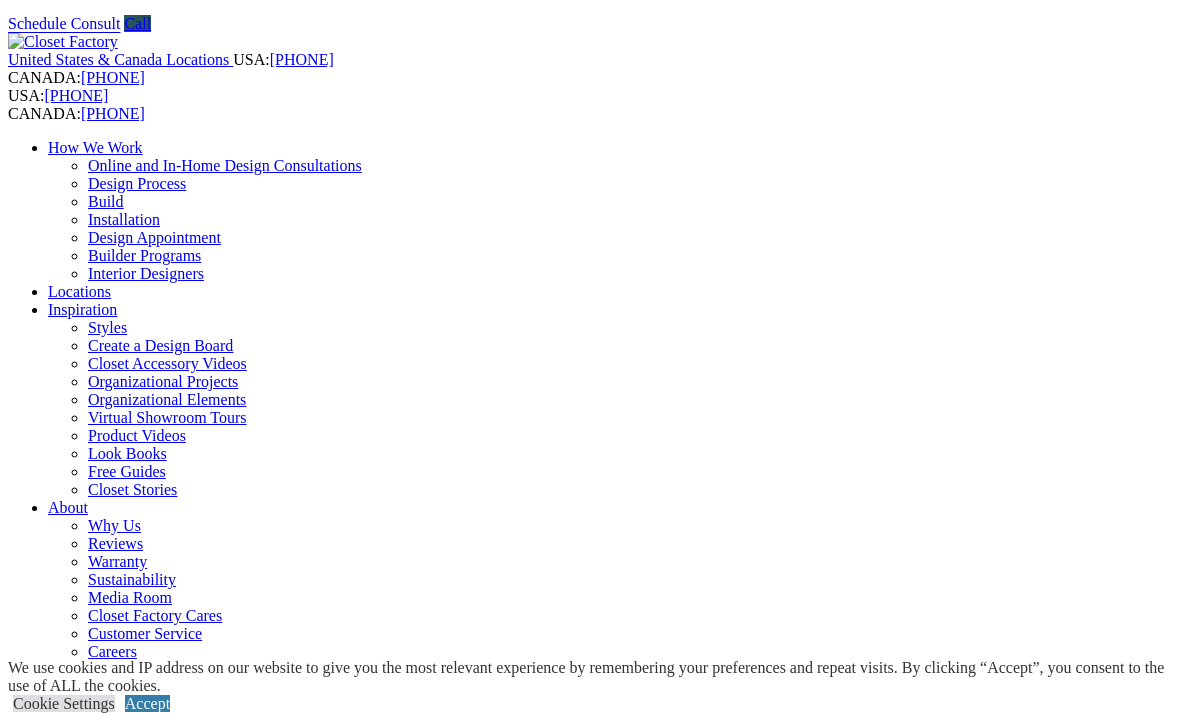 click on "Next Slide" at bounding box center (590, 1860) 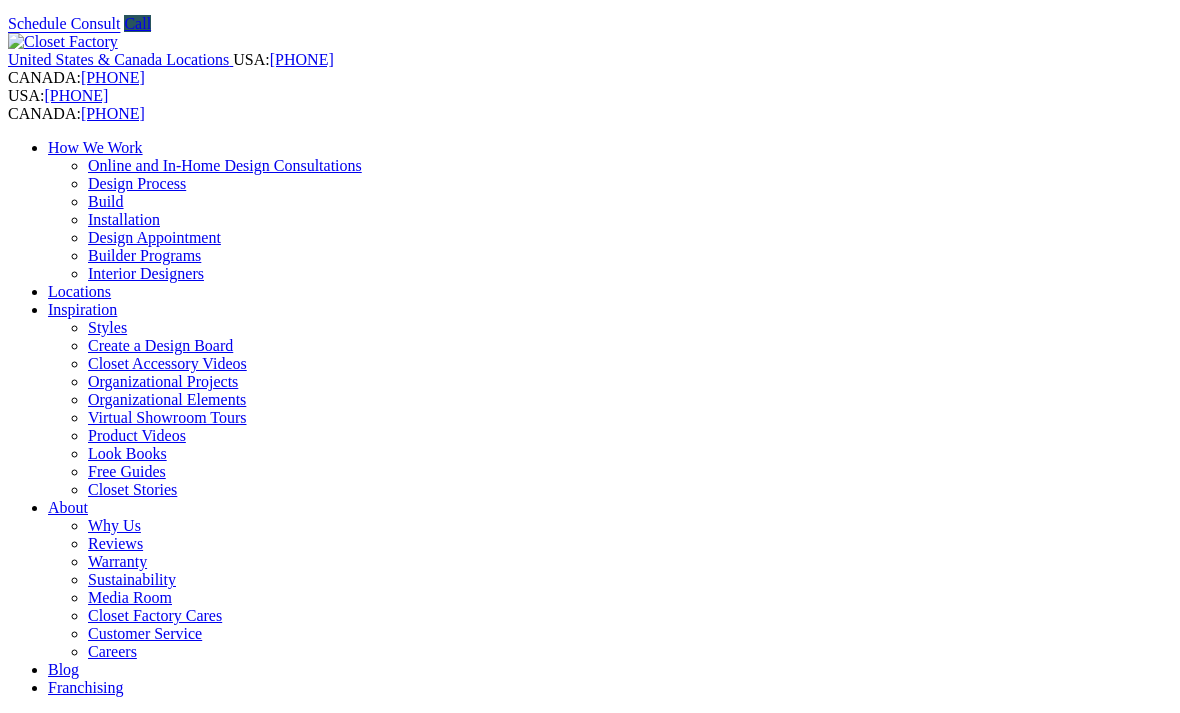 click on "Gallery" at bounding box center [111, 1913] 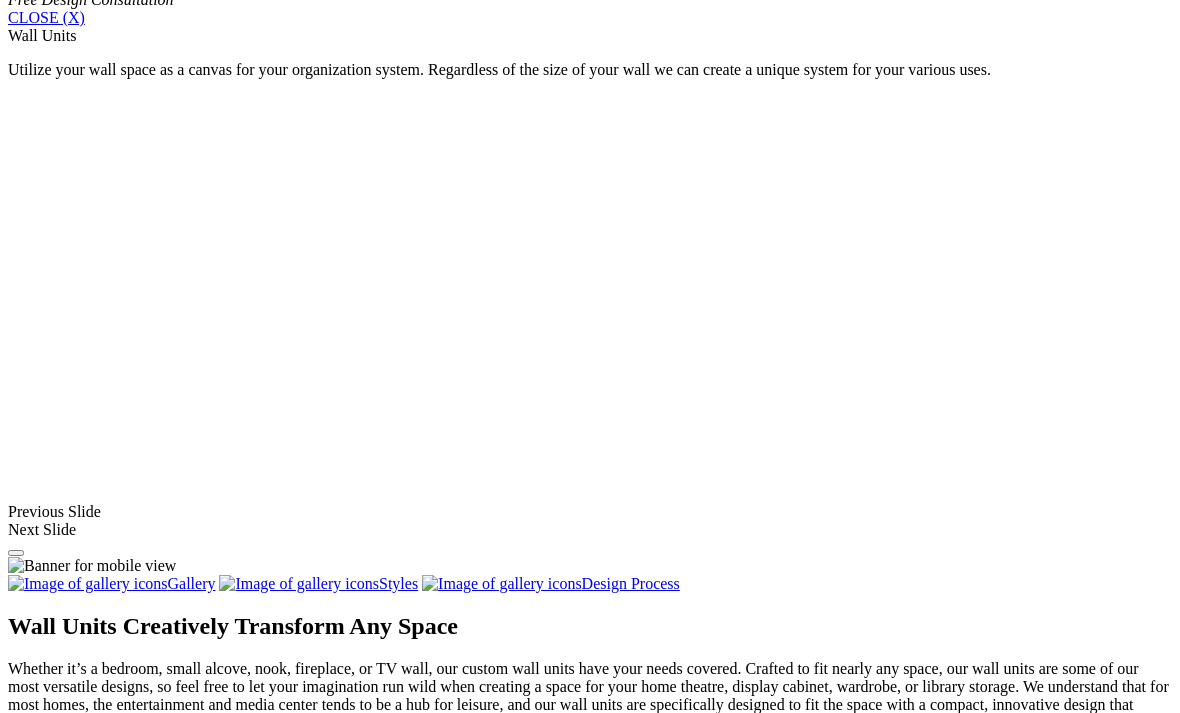scroll, scrollTop: 1392, scrollLeft: 0, axis: vertical 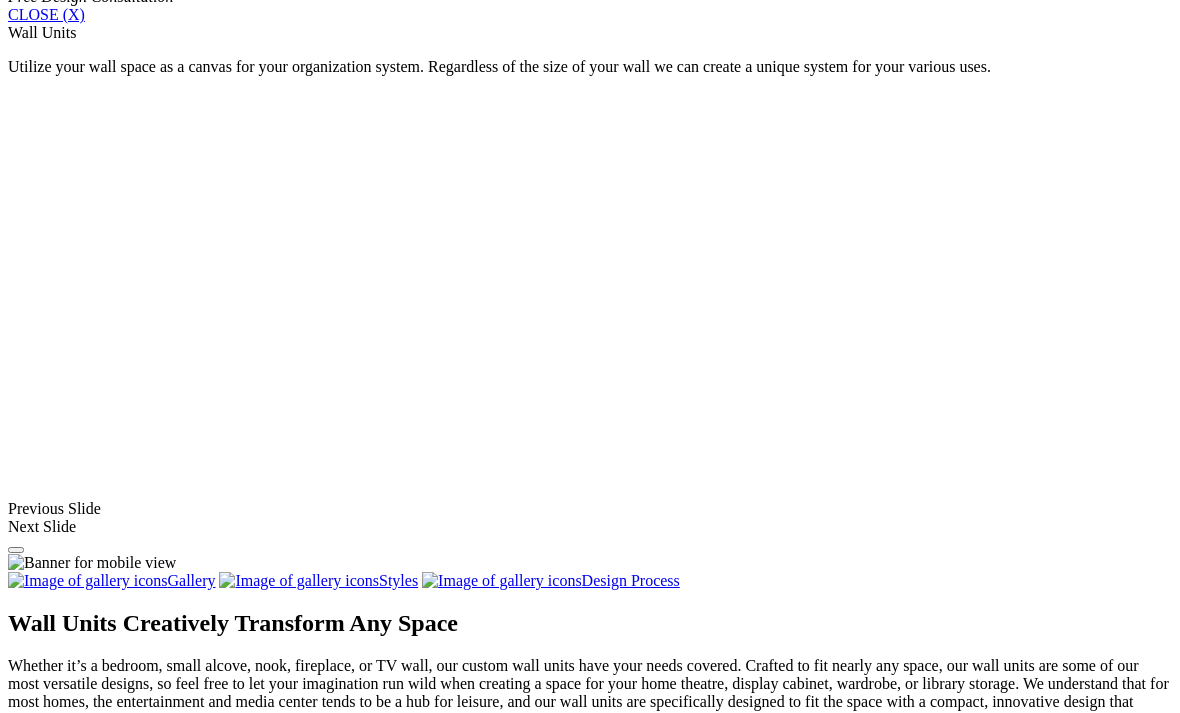 click at bounding box center (57, 1565) 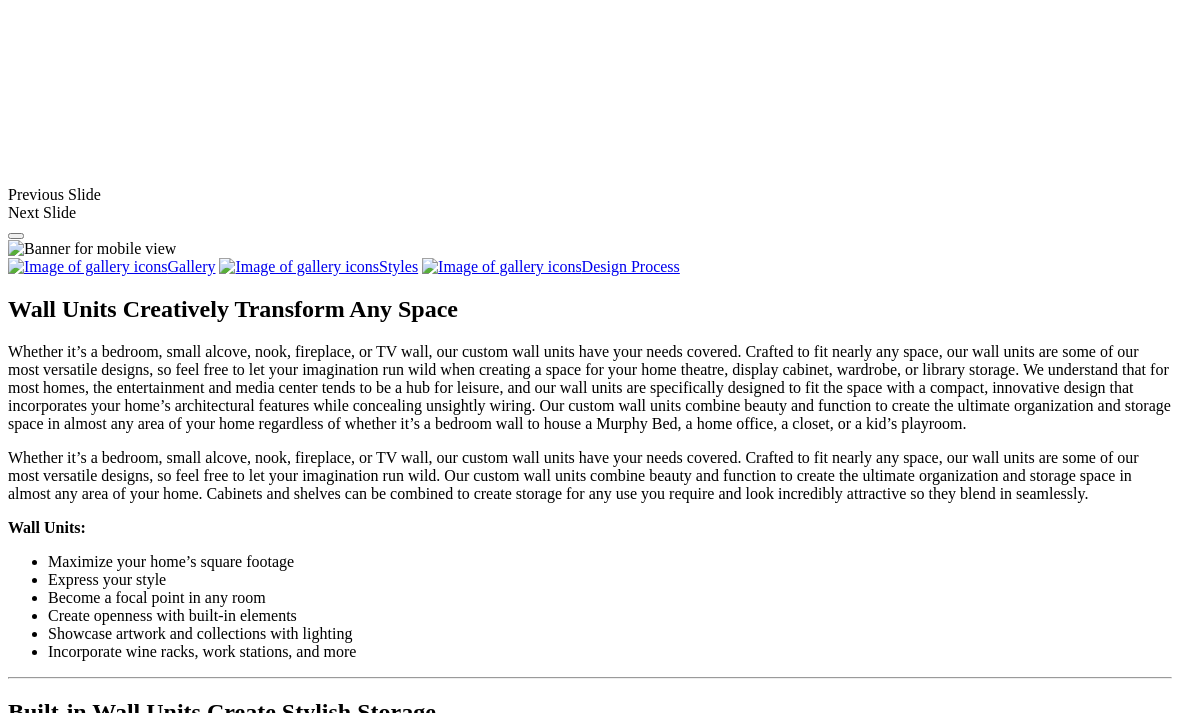 scroll, scrollTop: 1722, scrollLeft: 0, axis: vertical 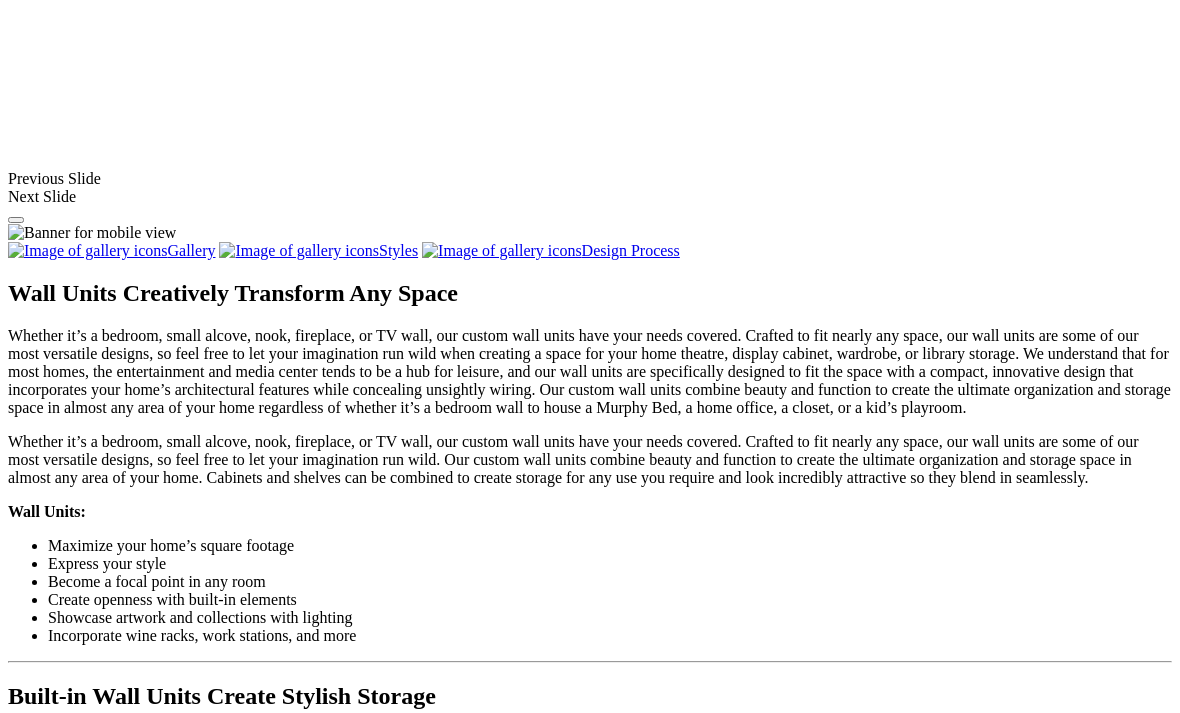 click at bounding box center (105, 1584) 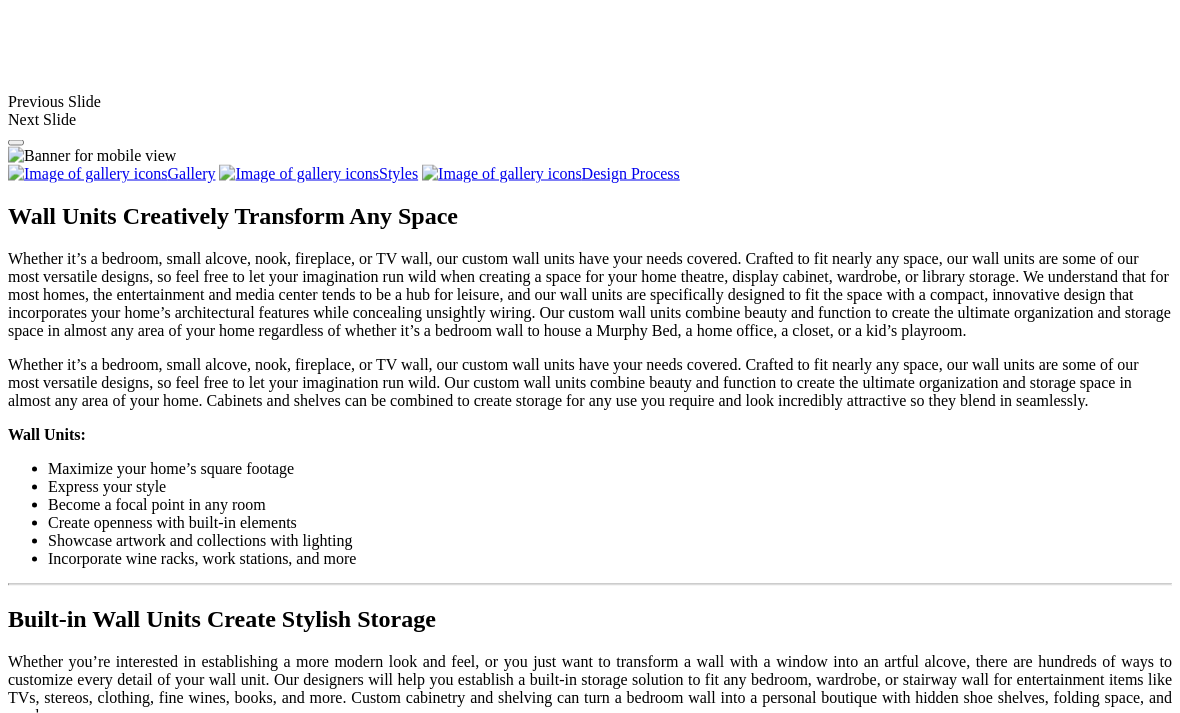 scroll, scrollTop: 1805, scrollLeft: 0, axis: vertical 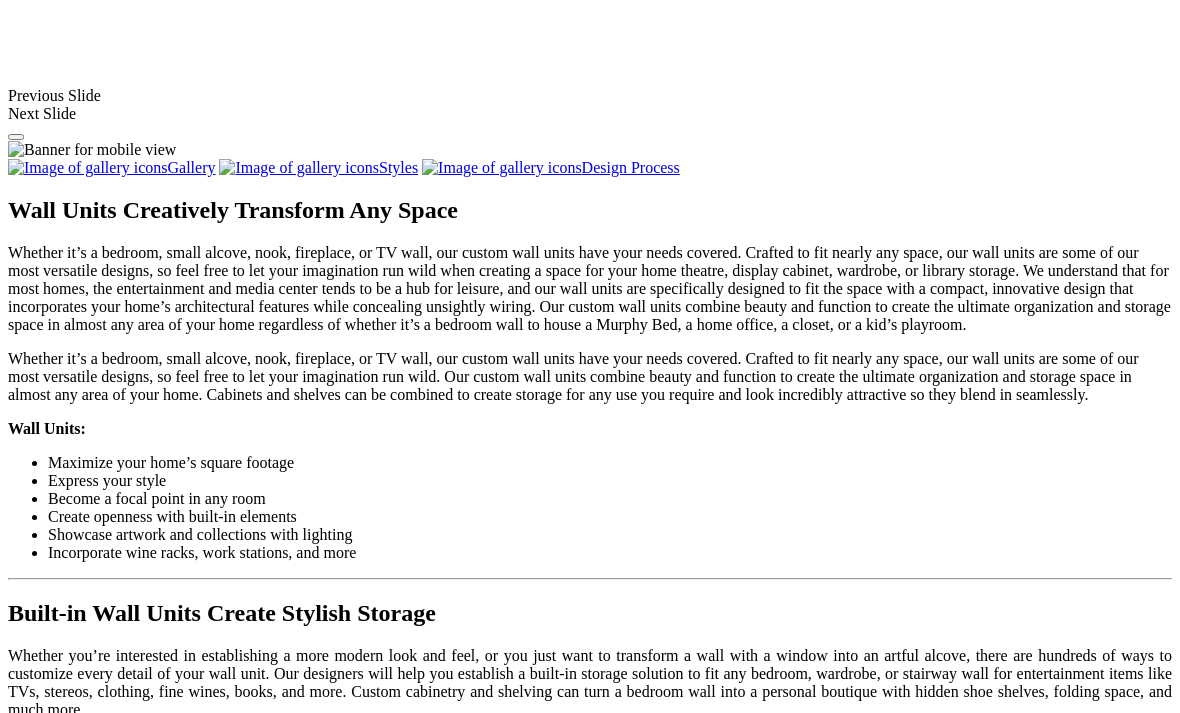 click at bounding box center (81, 1675) 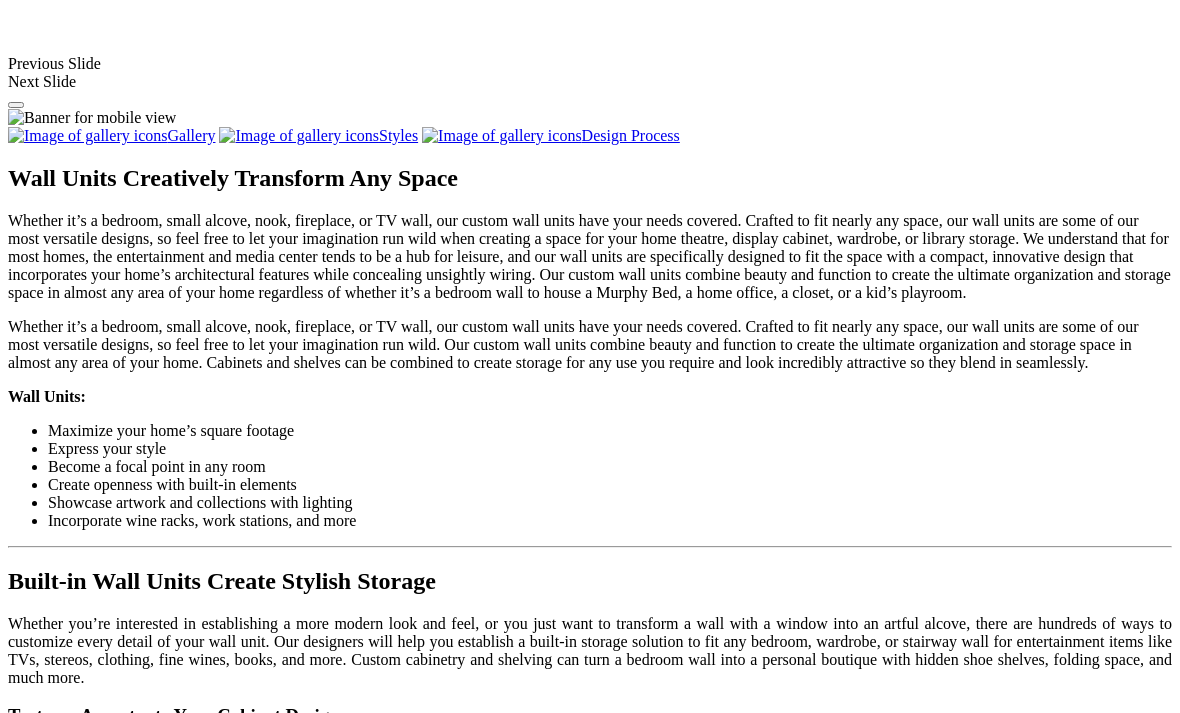 click at bounding box center [8, 37787] 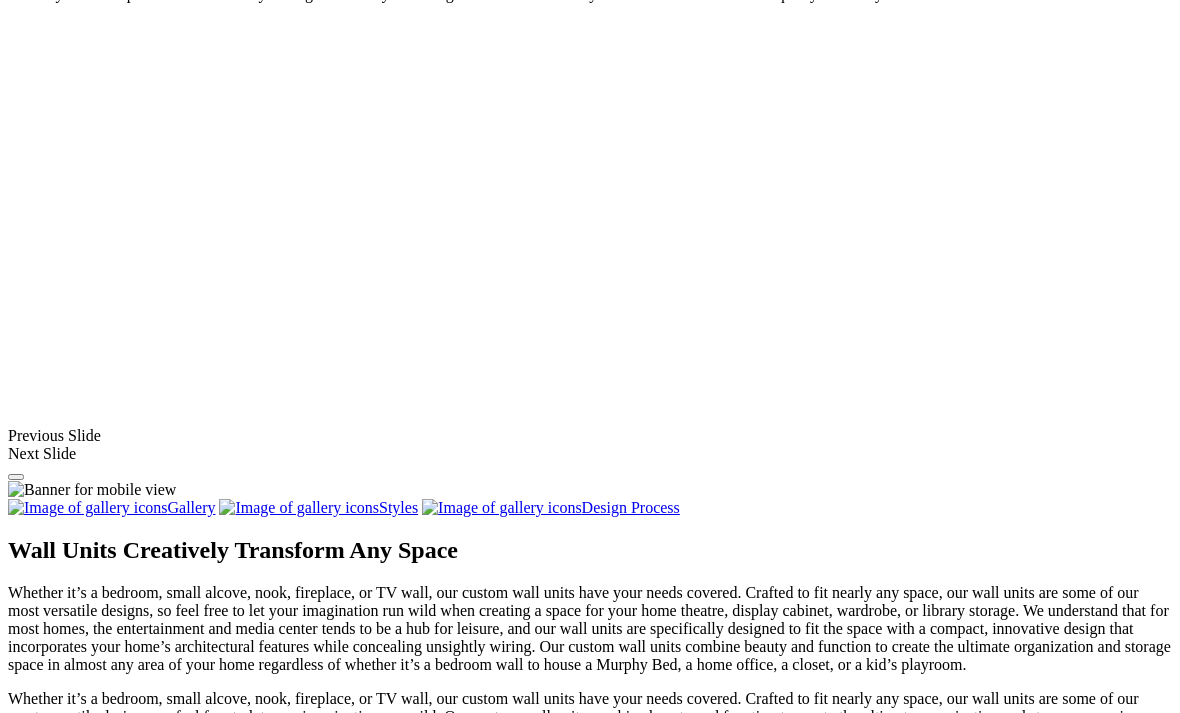 scroll, scrollTop: 1468, scrollLeft: 0, axis: vertical 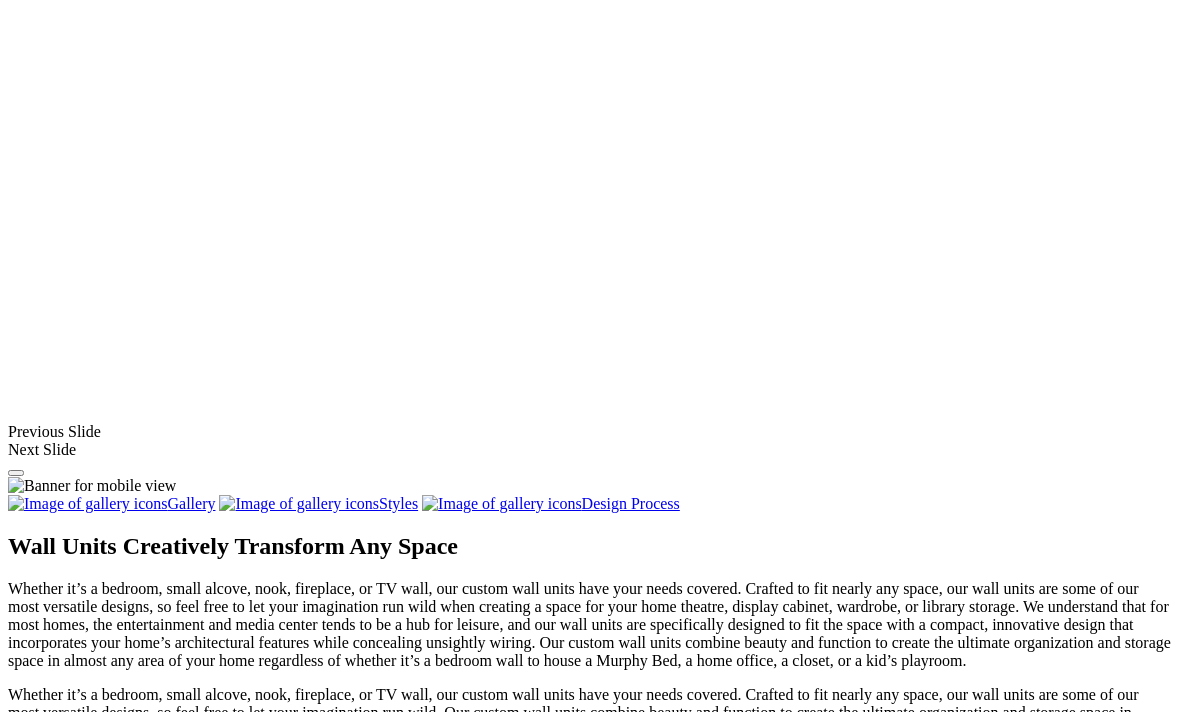 click at bounding box center [572, 1663] 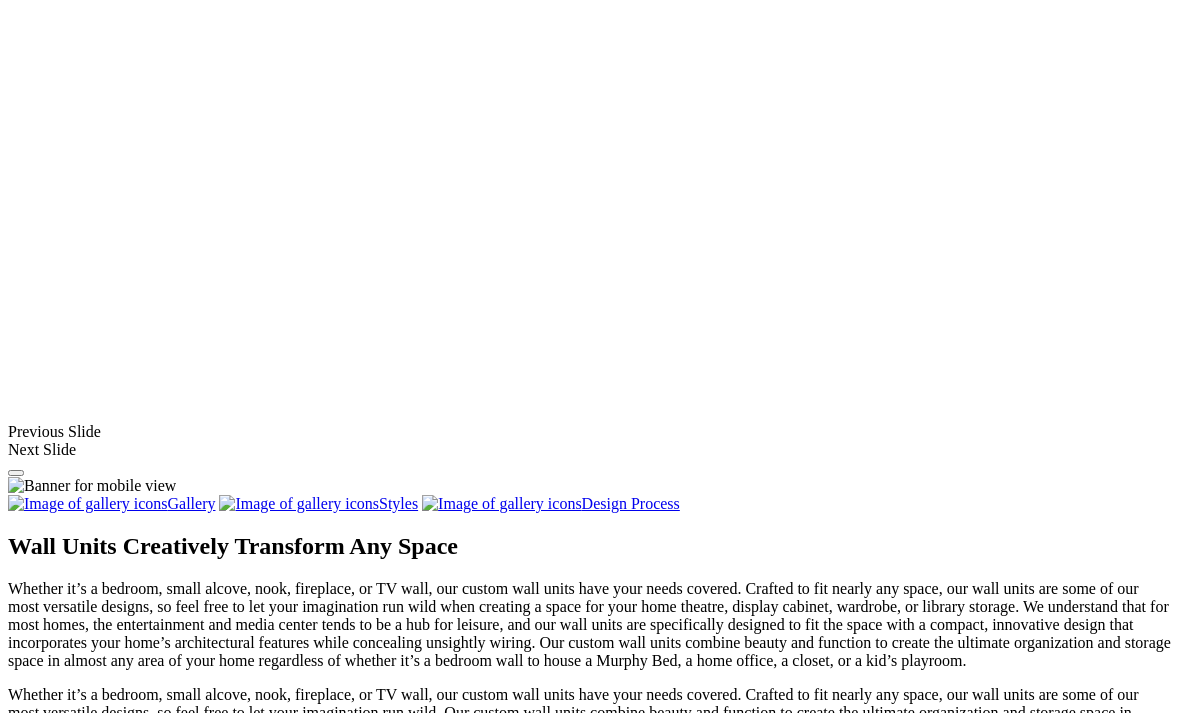 click at bounding box center (8, 38155) 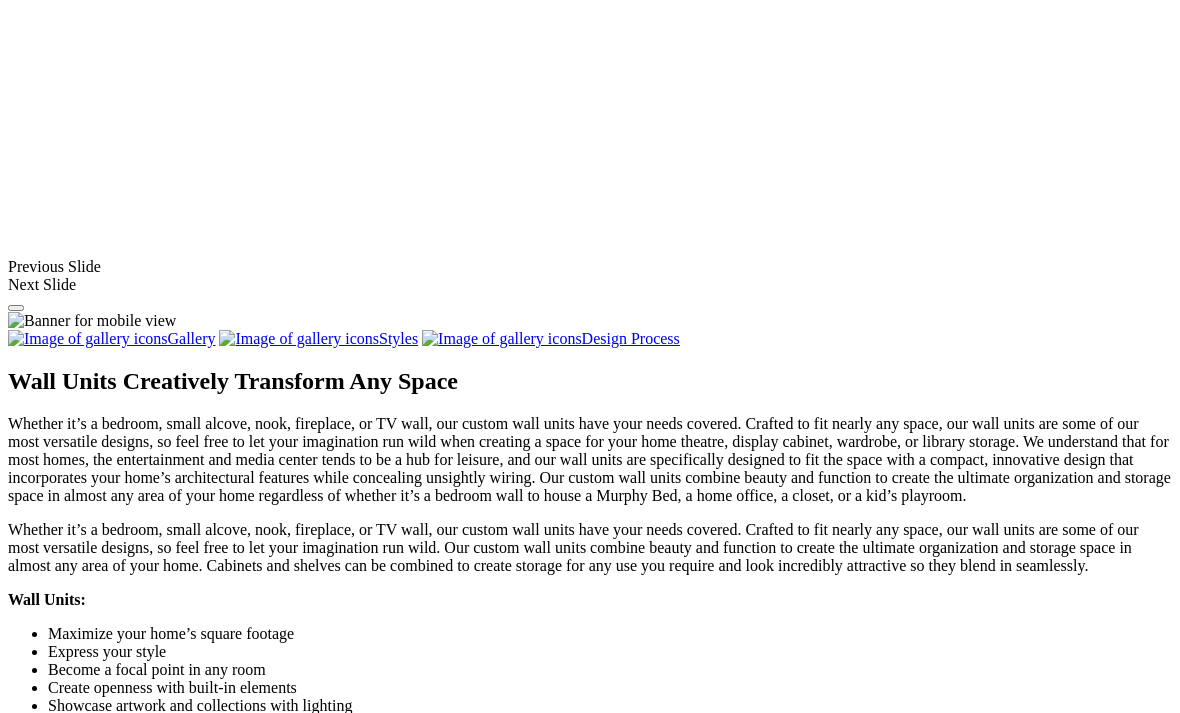 scroll, scrollTop: 1633, scrollLeft: 0, axis: vertical 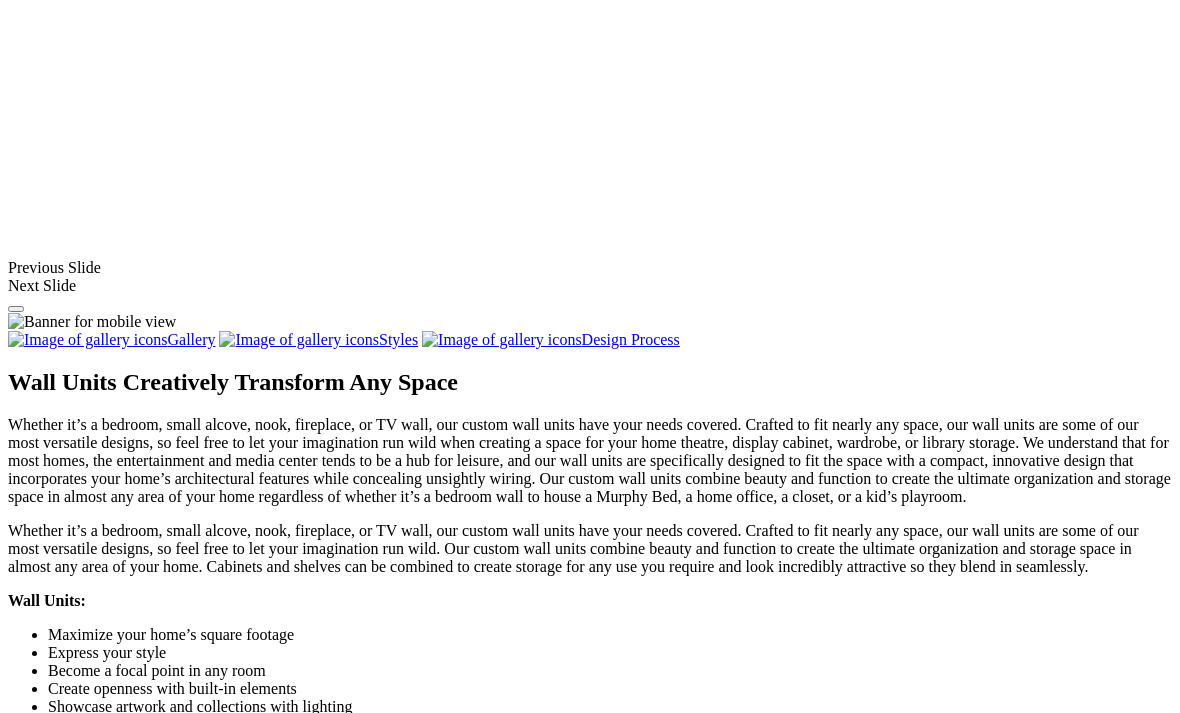 click at bounding box center (310, 1498) 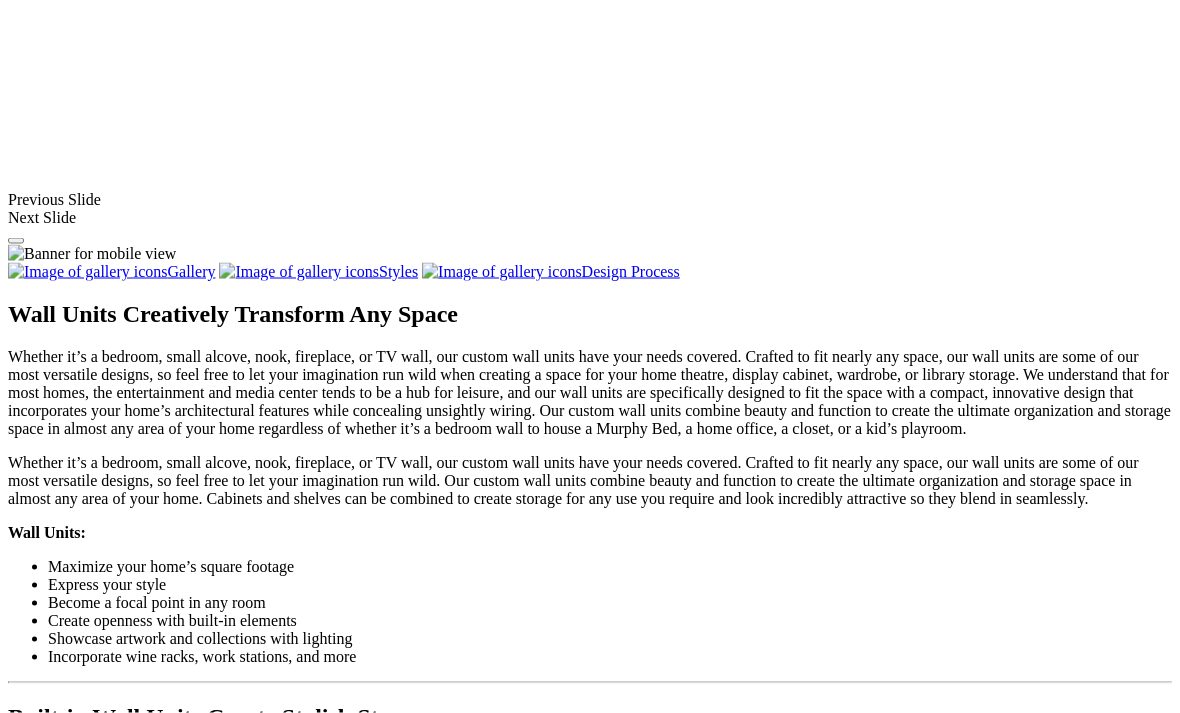 scroll, scrollTop: 1703, scrollLeft: 0, axis: vertical 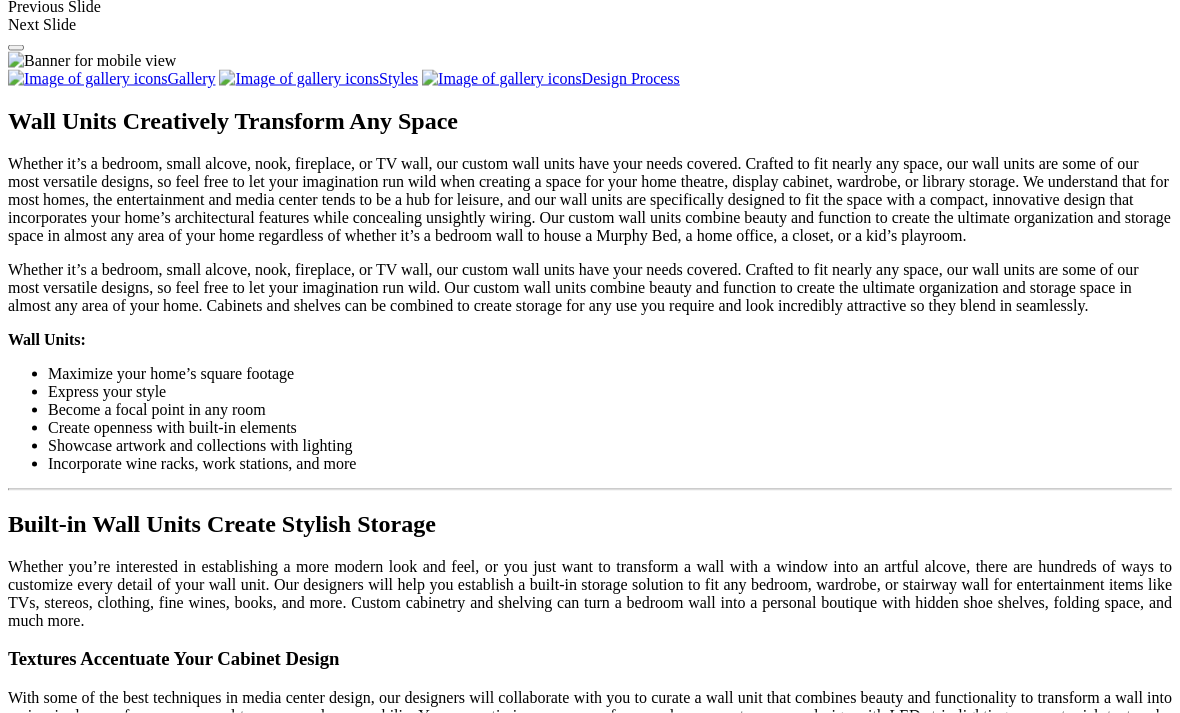 click at bounding box center (642, 1412) 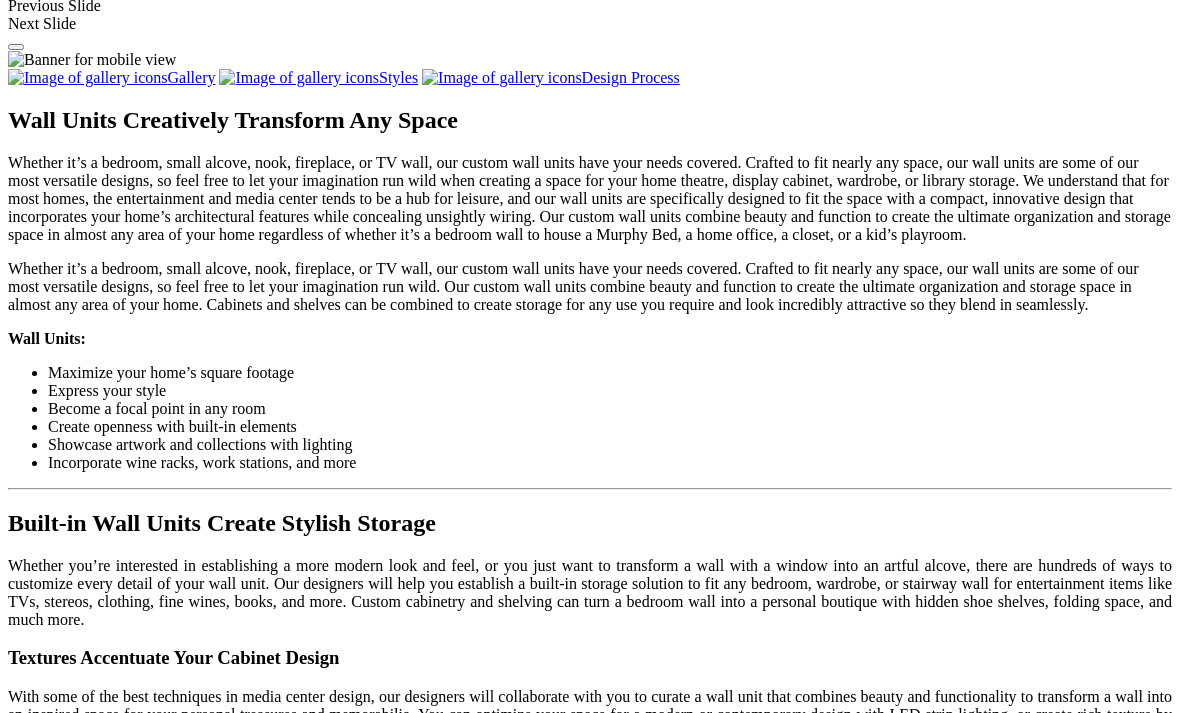 click at bounding box center (8, 37729) 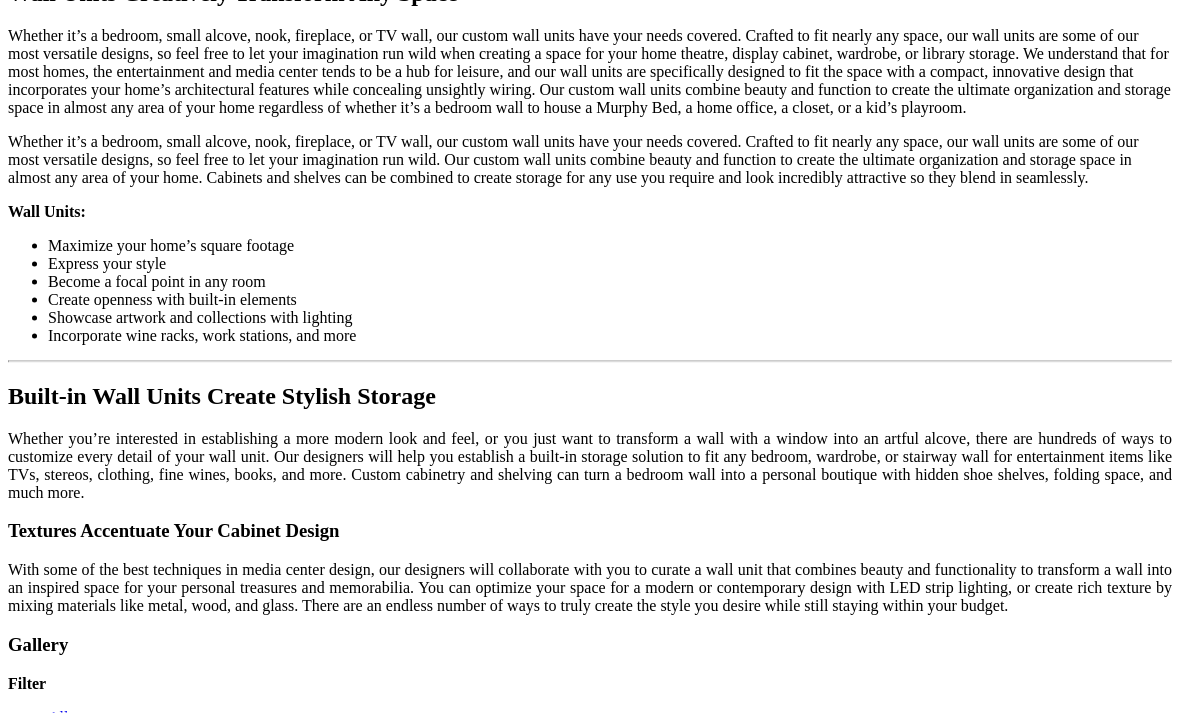 scroll, scrollTop: 2021, scrollLeft: 0, axis: vertical 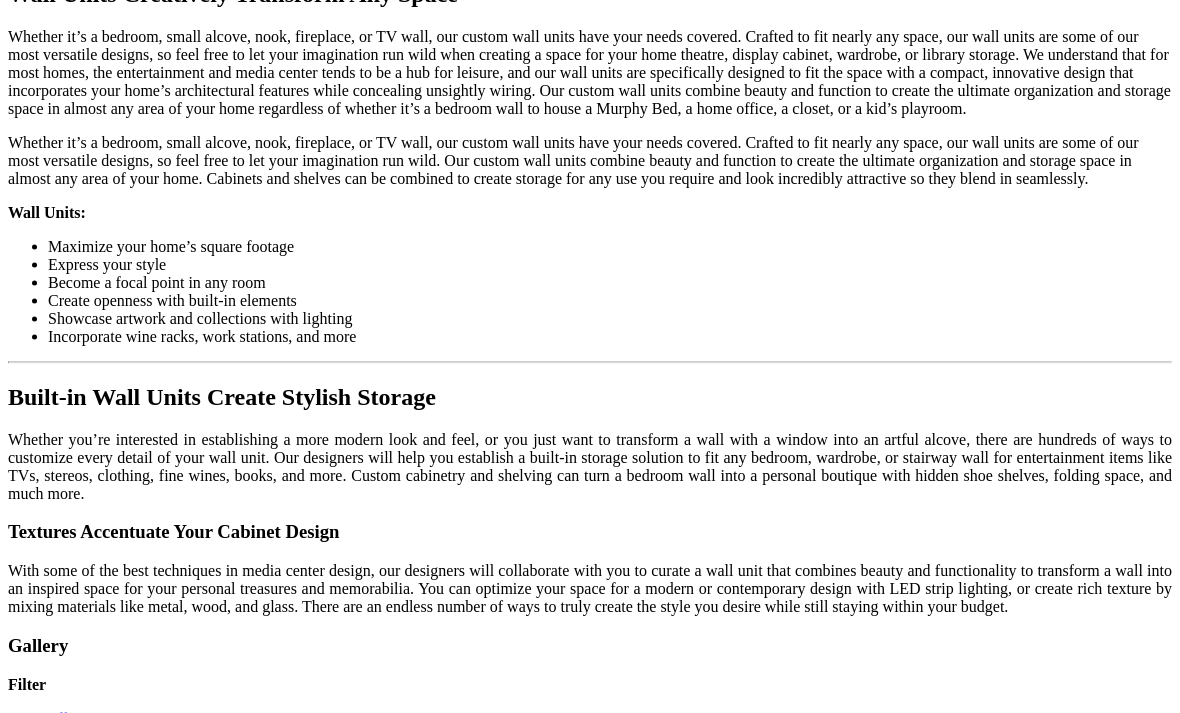 click at bounding box center (576, 1459) 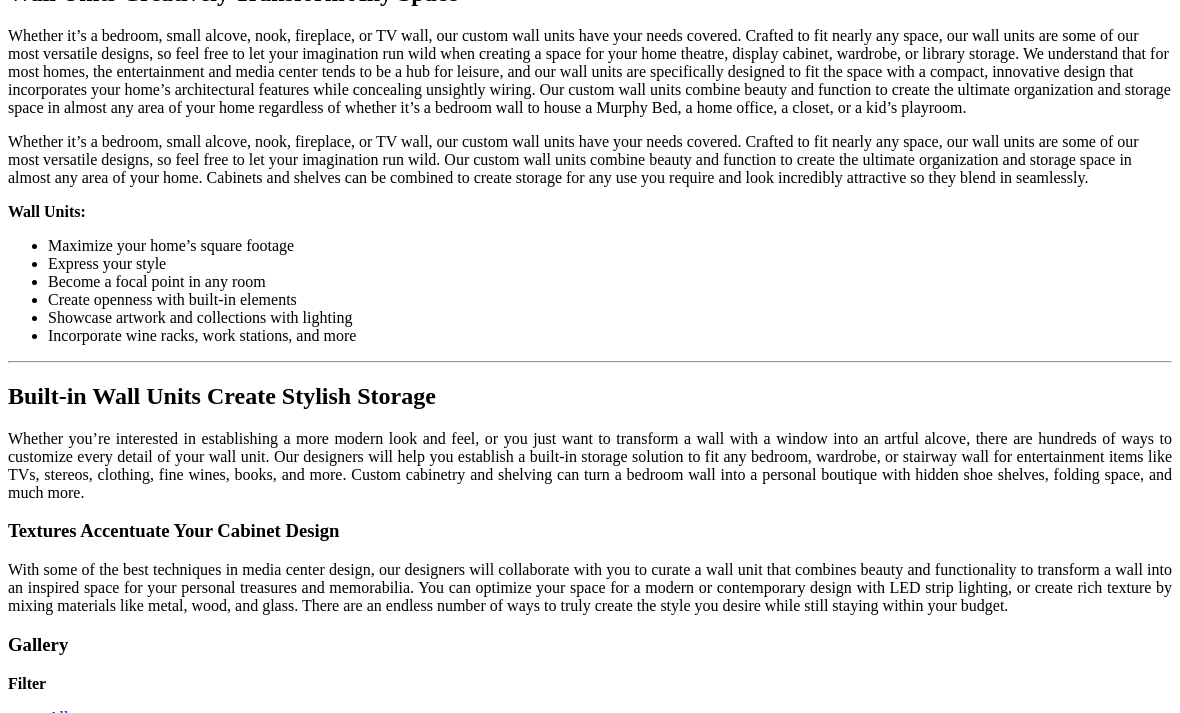 click at bounding box center (8, 37602) 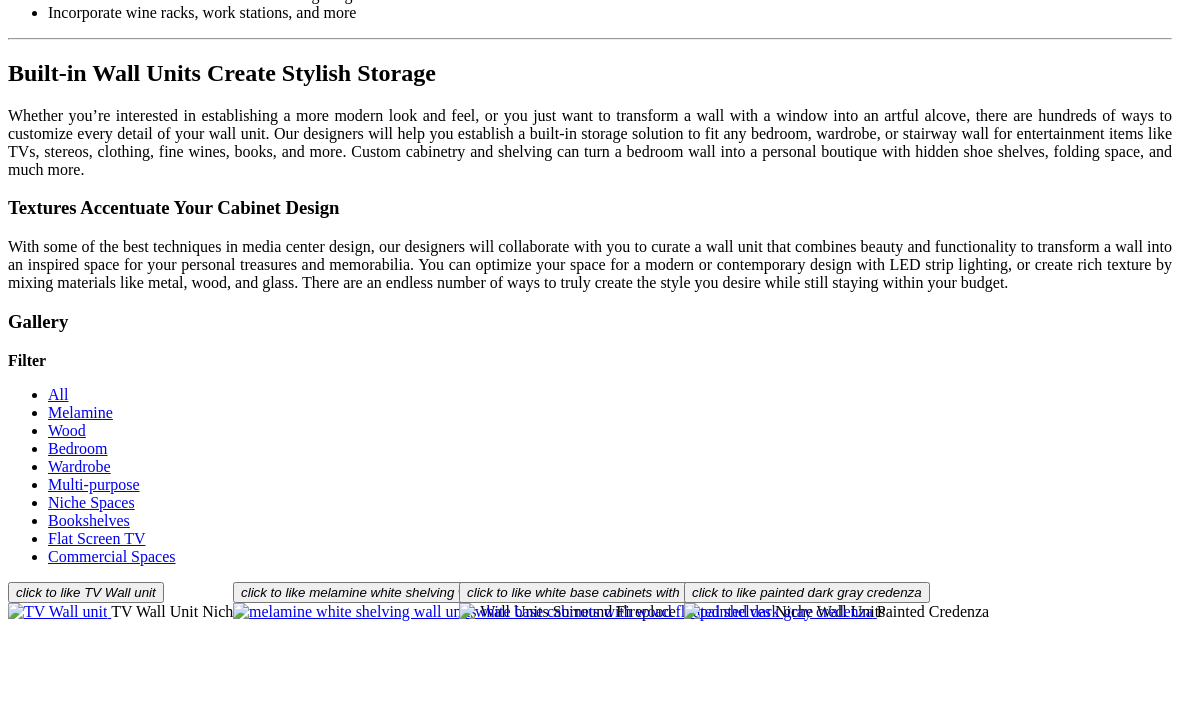 scroll, scrollTop: 2321, scrollLeft: 0, axis: vertical 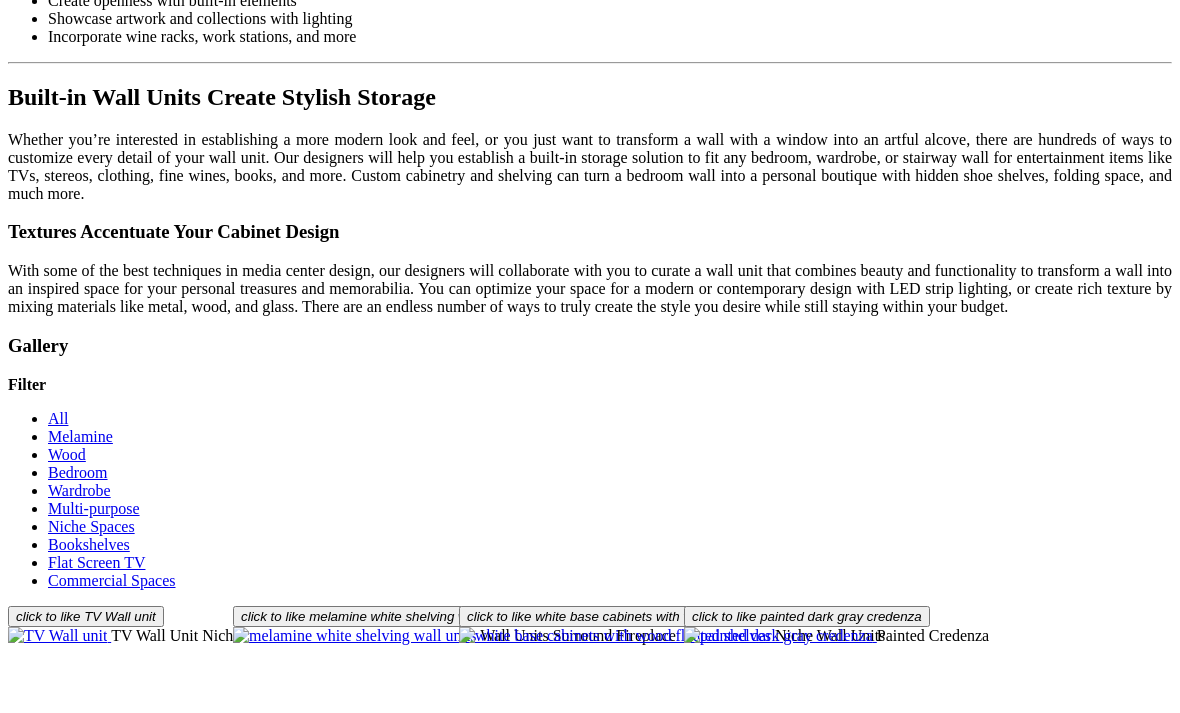 click on "Load More" at bounding box center (44, 1486) 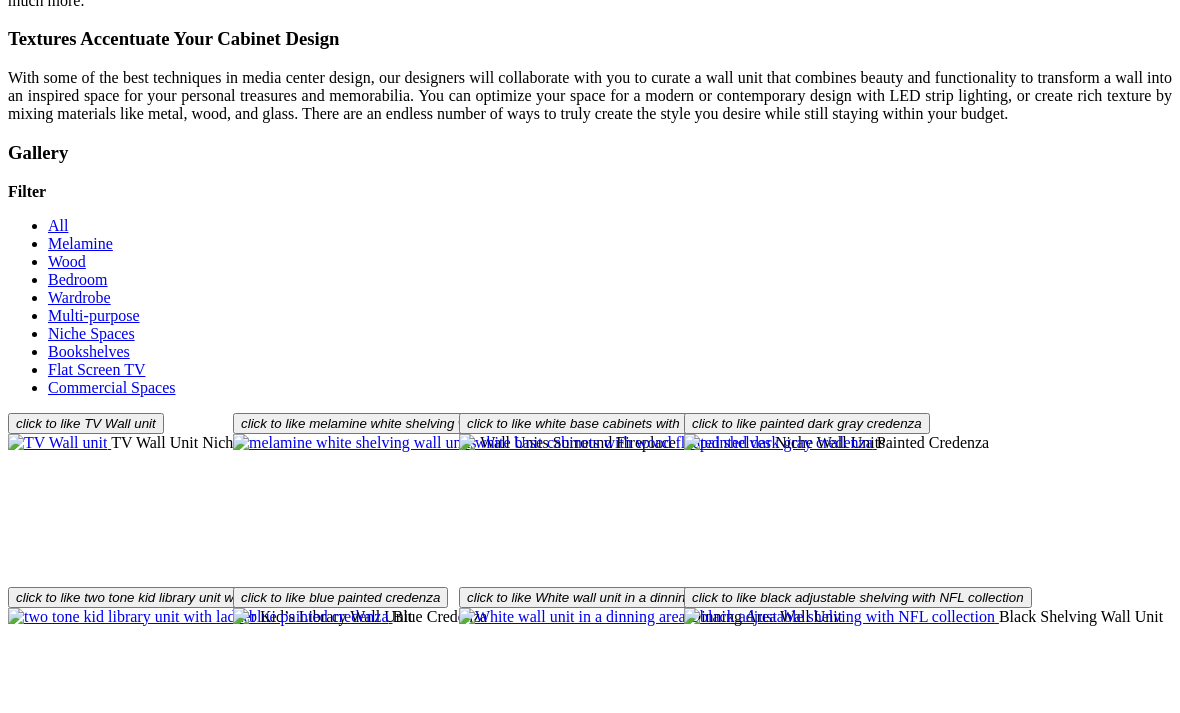 scroll, scrollTop: 2510, scrollLeft: 0, axis: vertical 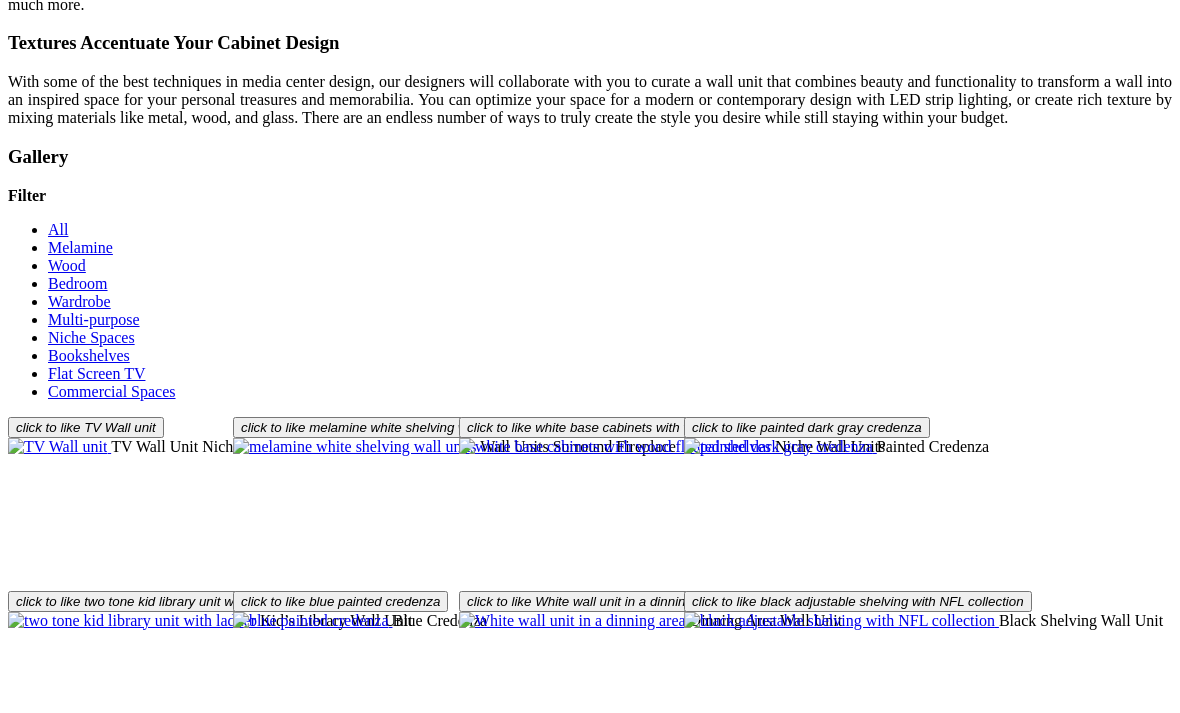 click at bounding box center [605, 1319] 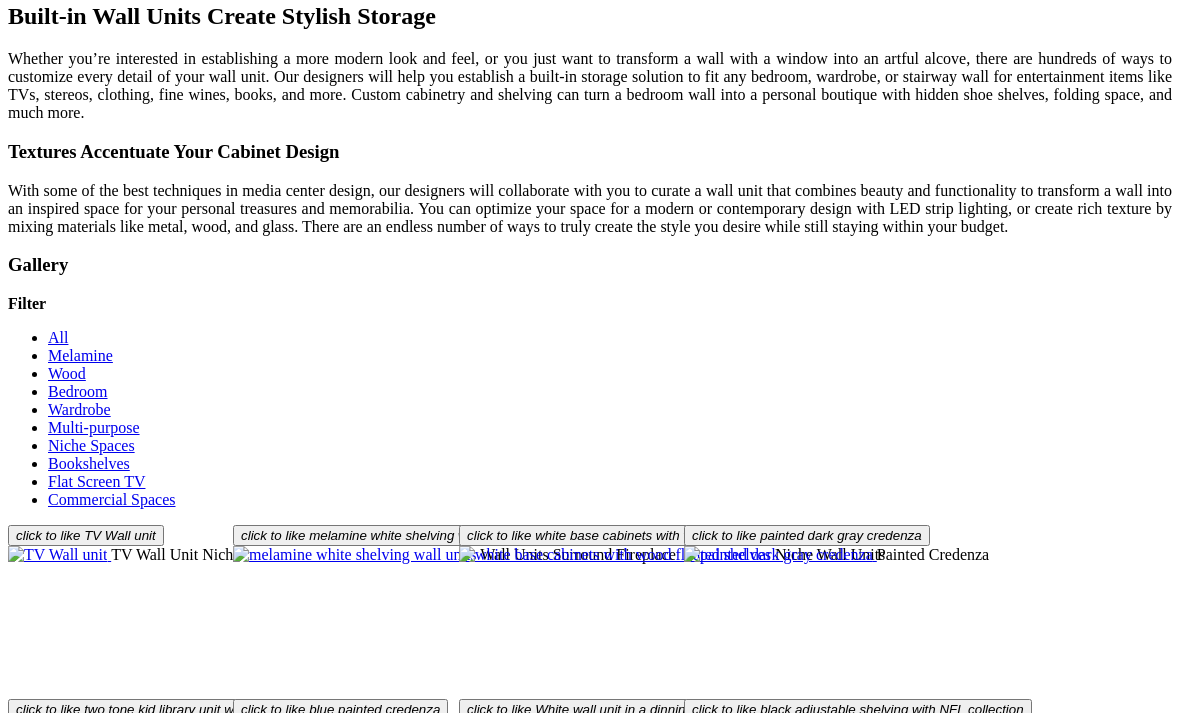 click on "Custom Closets" at bounding box center (98, -1678) 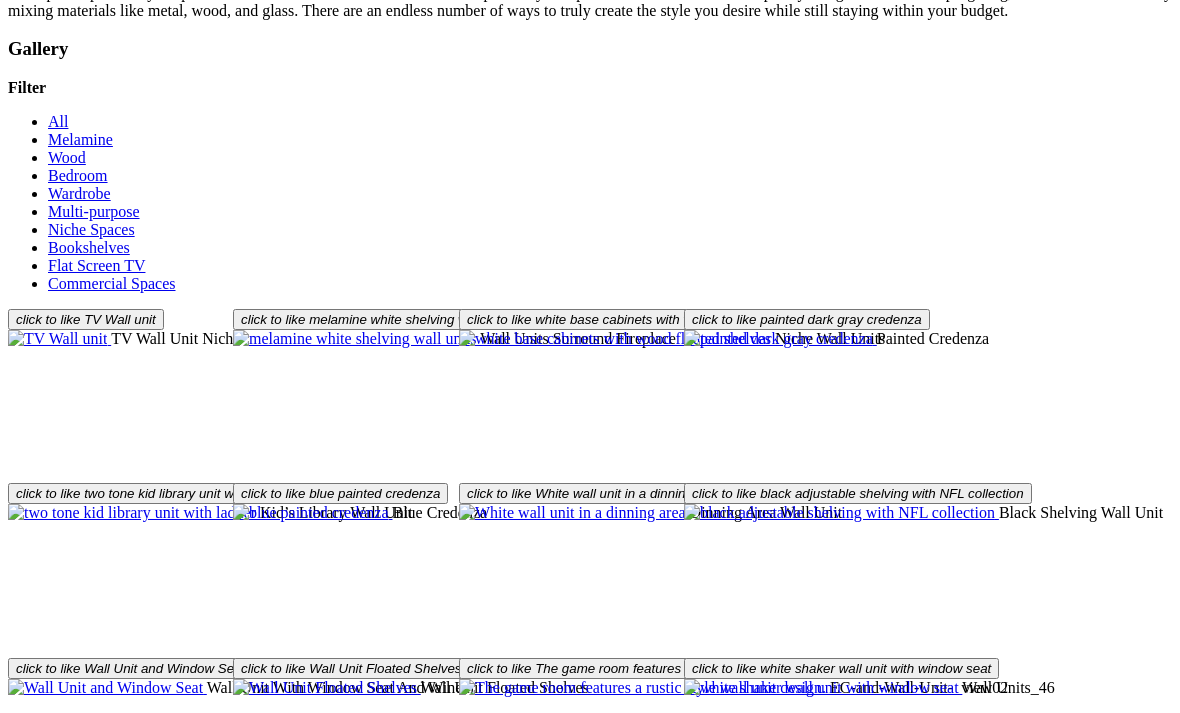 click on "Custom Closets" at bounding box center [98, -1678] 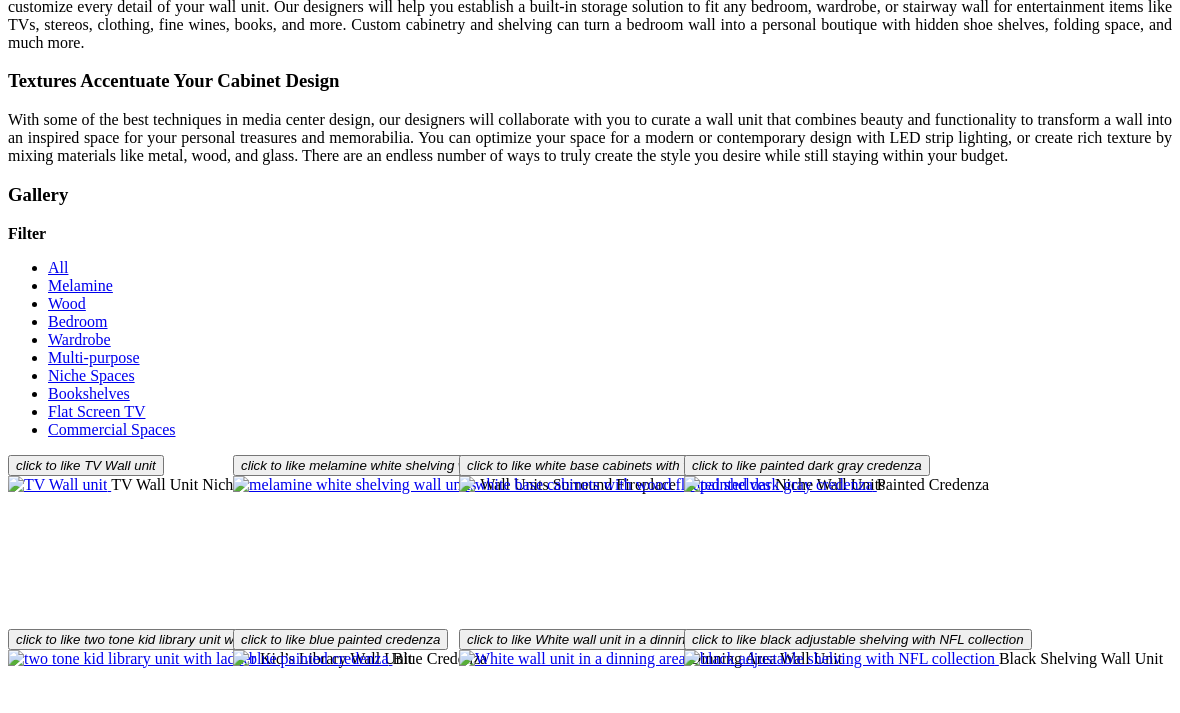 click on "Wardrobe Closets" at bounding box center (145, -1616) 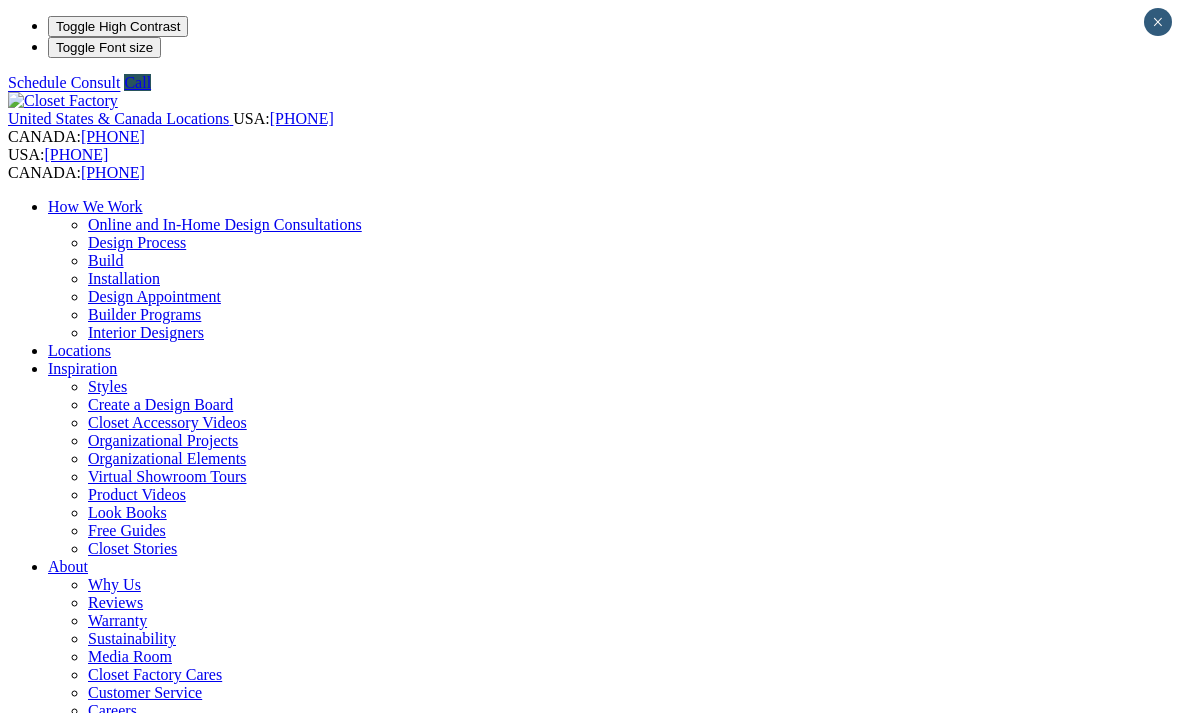 scroll, scrollTop: 0, scrollLeft: 0, axis: both 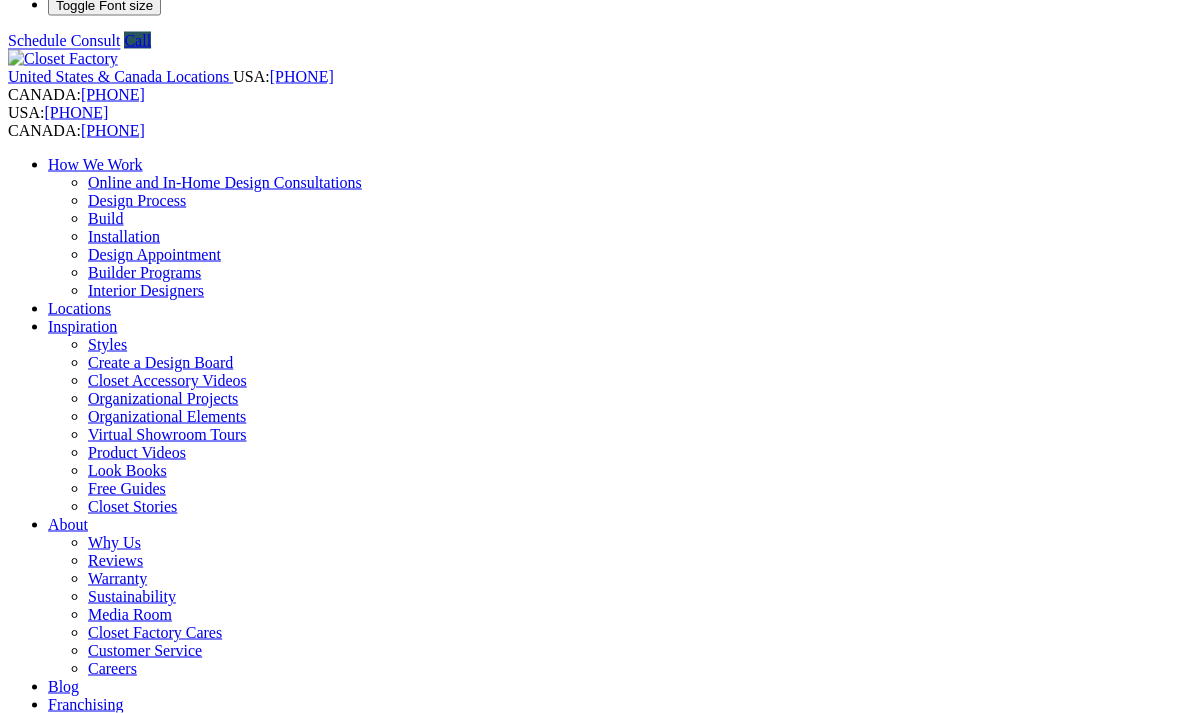 click on "Wardrobe Closets
These types of closets are a great way to quickly and efficiently add storage for your clothing, shoes and other wardobe items without the lead time or expense of contruction.
Request a Free Consultation" at bounding box center (590, 1392) 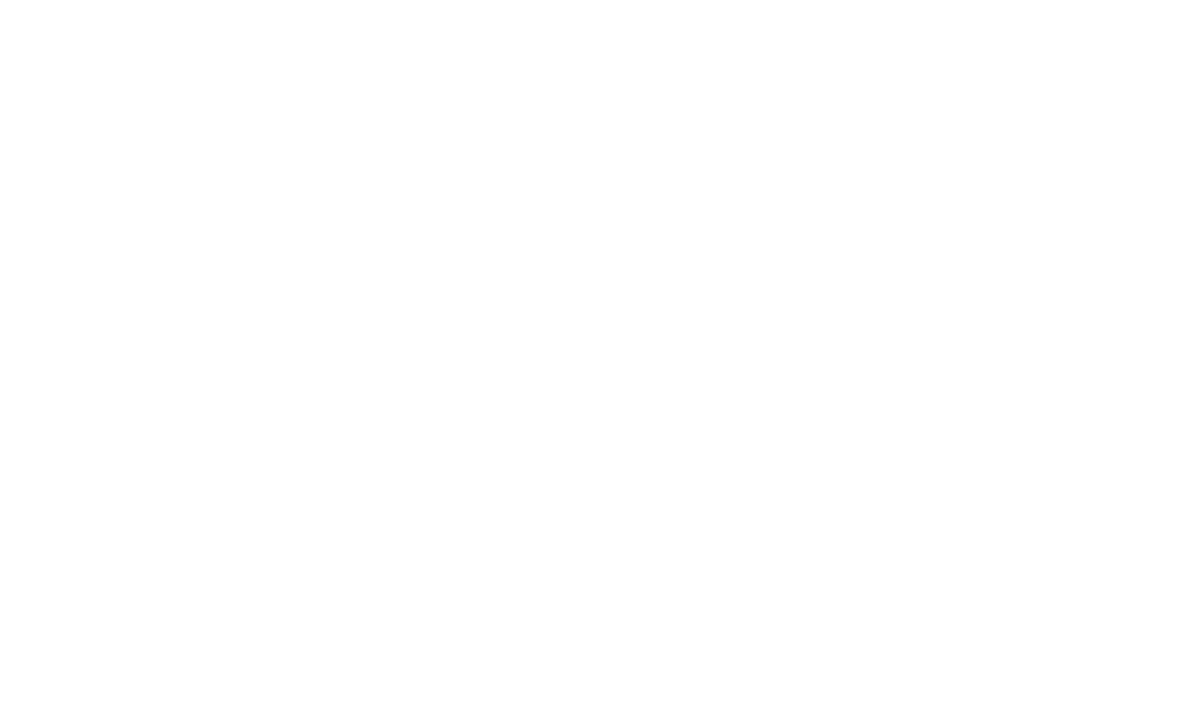scroll, scrollTop: 2020, scrollLeft: 0, axis: vertical 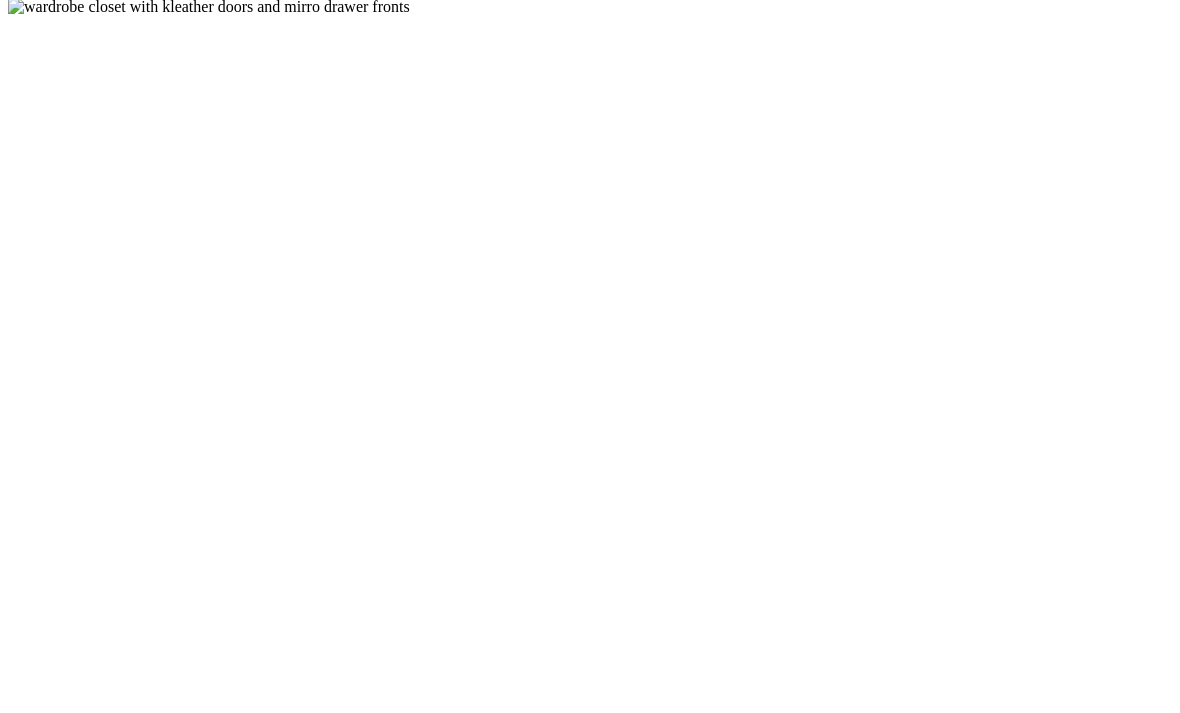 click at bounding box center [-115, 1912] 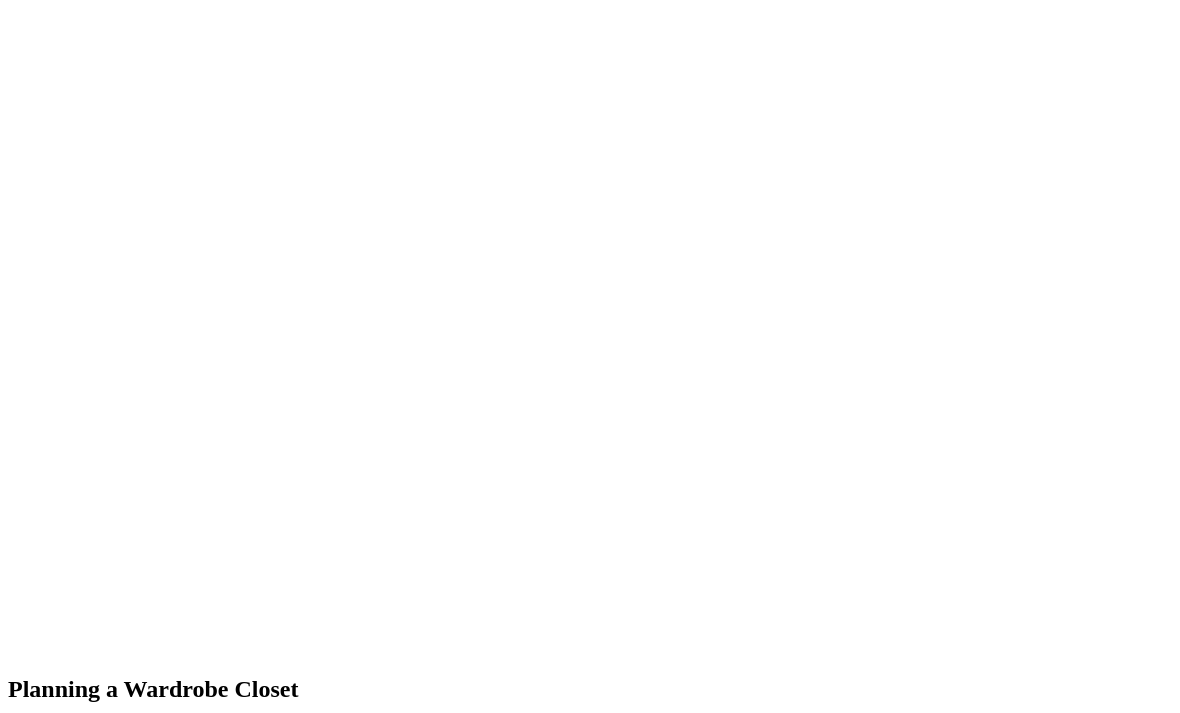 scroll, scrollTop: 2096, scrollLeft: 0, axis: vertical 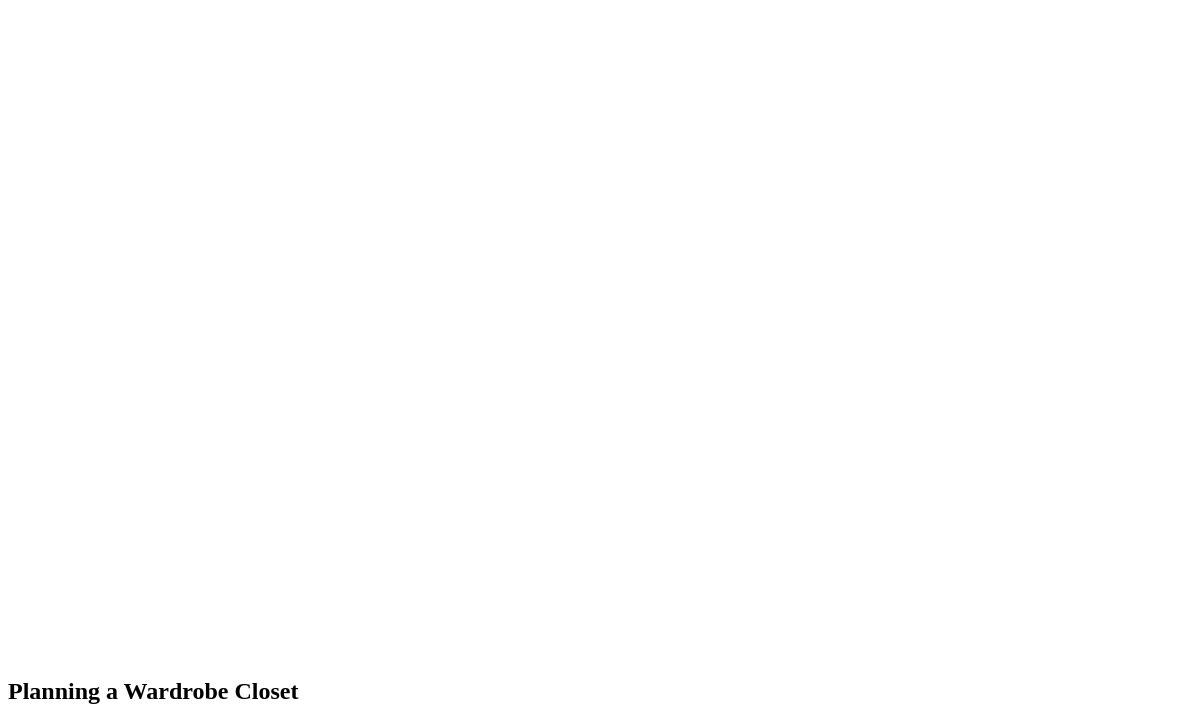 click on "next" at bounding box center [590, 1989] 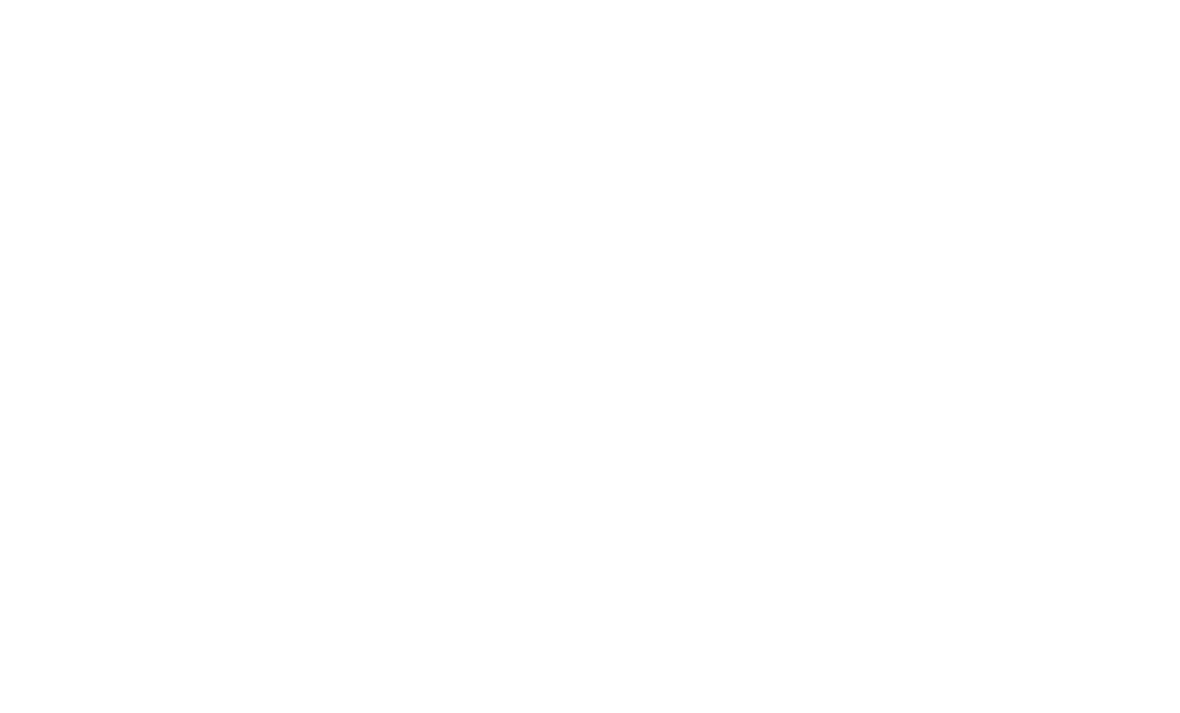 scroll, scrollTop: 3295, scrollLeft: 0, axis: vertical 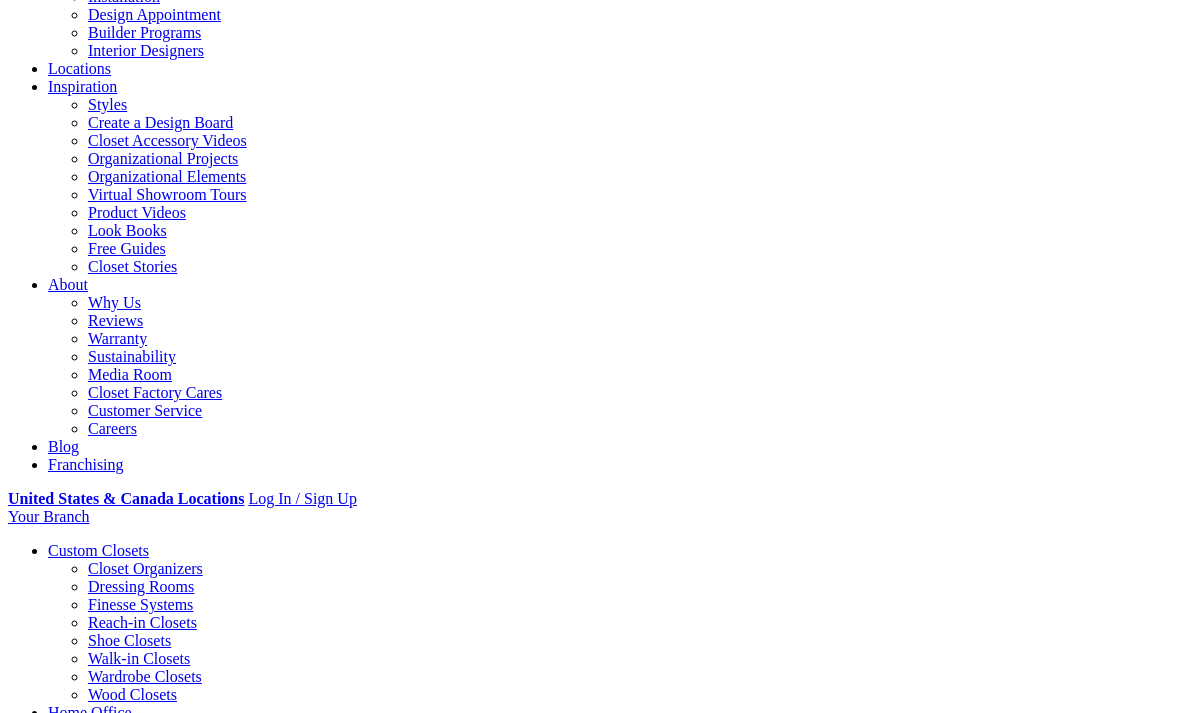 click on "About this Guide While you wear clothes on a daily basis, do you know how to organize your wardrobe on a daily basis? In the following pages, we have assembled some useful tips to help you organize your wardrobe and closet. This guide was written with the help of best-selling author and organizing expert [NAME] [LASTNAME], so we know the tips are tried and true, and will keep your closet and wardrobe organized. This guide breaks down how to organize your wardrobe into several strategies. The first organization strategy encourages her readers to try is to group your clothes by type. This means organizing by grouping all of your slacks together, your jeans together and your blouses together and so on. This strategy creates wardrobe sections which will make getting dressed faster and less challenging. Even if you don’t have an extensive wardrobe, this guide explains how you can group casual from corporate or keeping warm-weather outfits separated from cold-weather outfits. White and Off-whites, Beiges and Browns," at bounding box center (590, 1547) 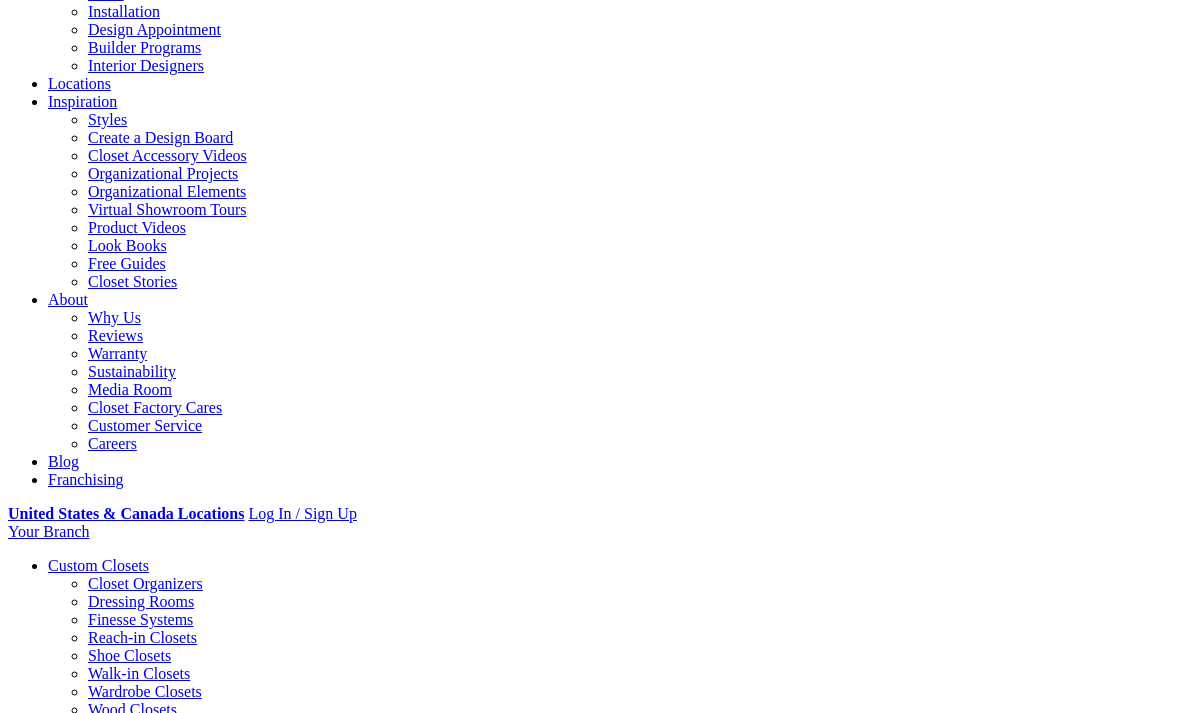 scroll, scrollTop: 0, scrollLeft: 0, axis: both 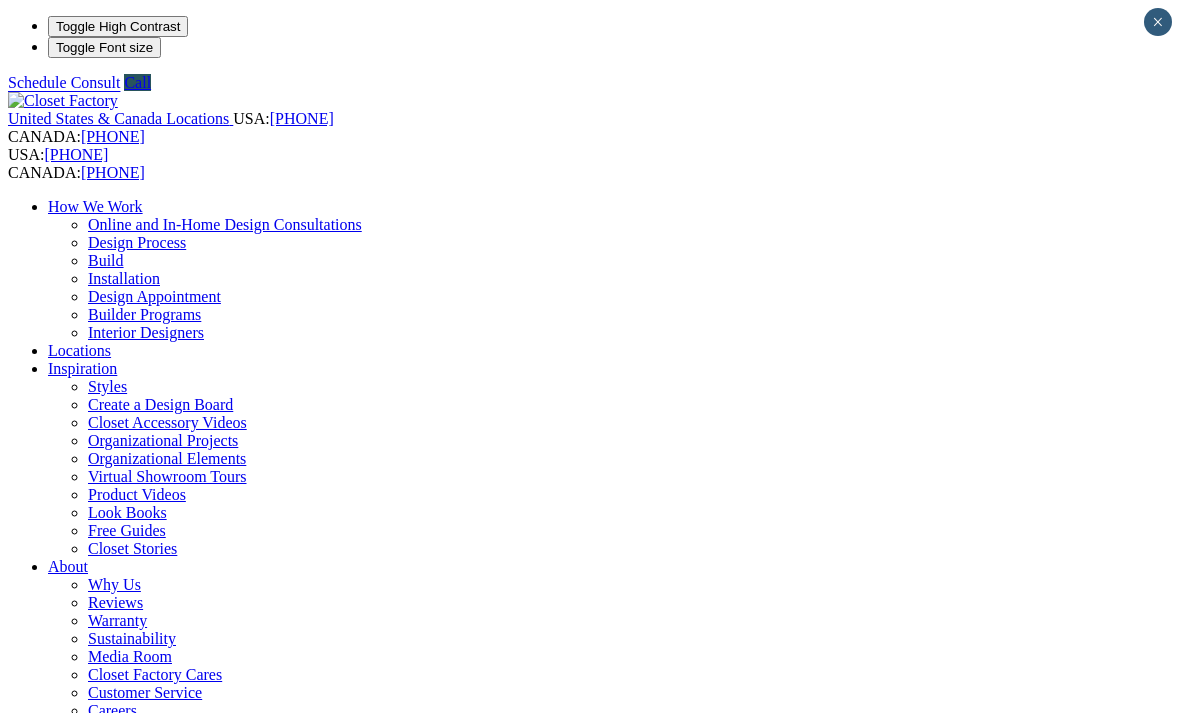 click on "Wine & Pantry" at bounding box center [136, 1102] 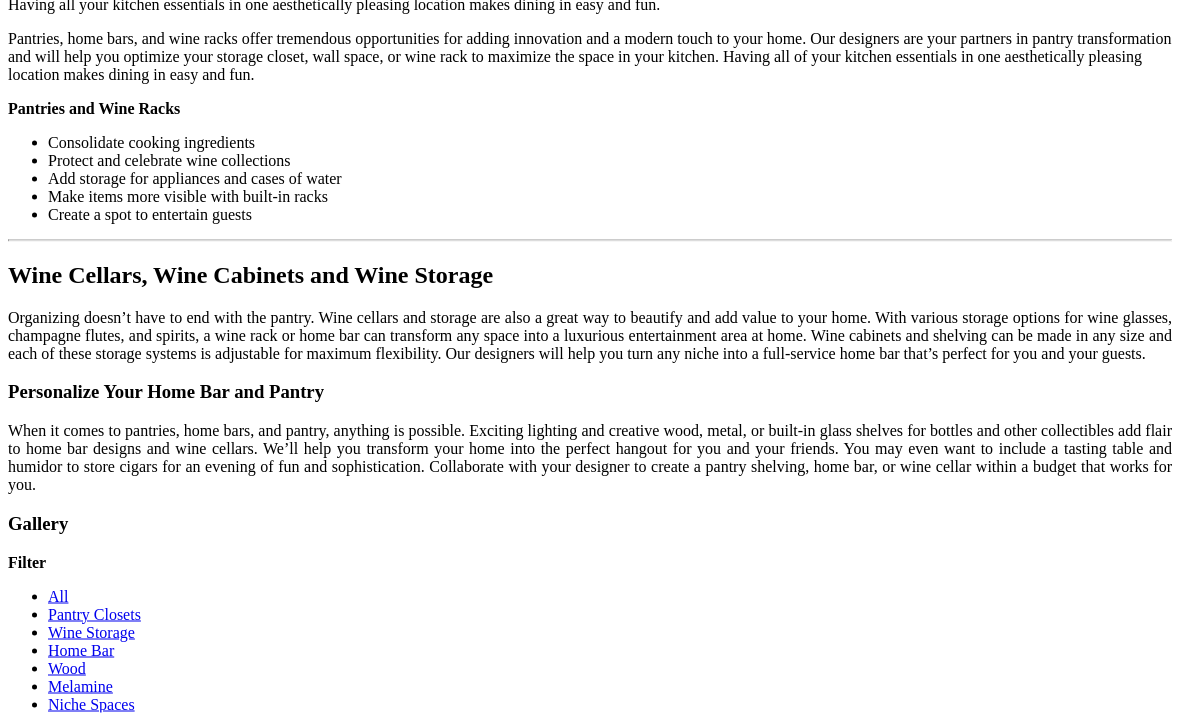 scroll, scrollTop: 2166, scrollLeft: 0, axis: vertical 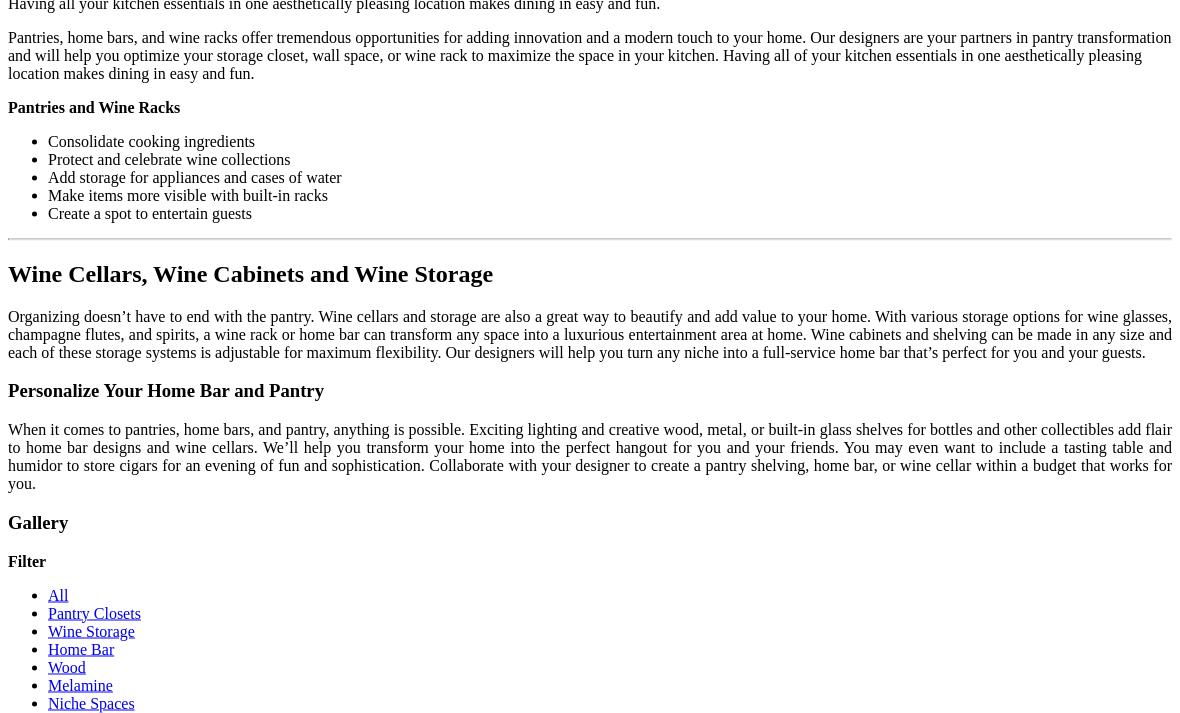 click at bounding box center [577, 1457] 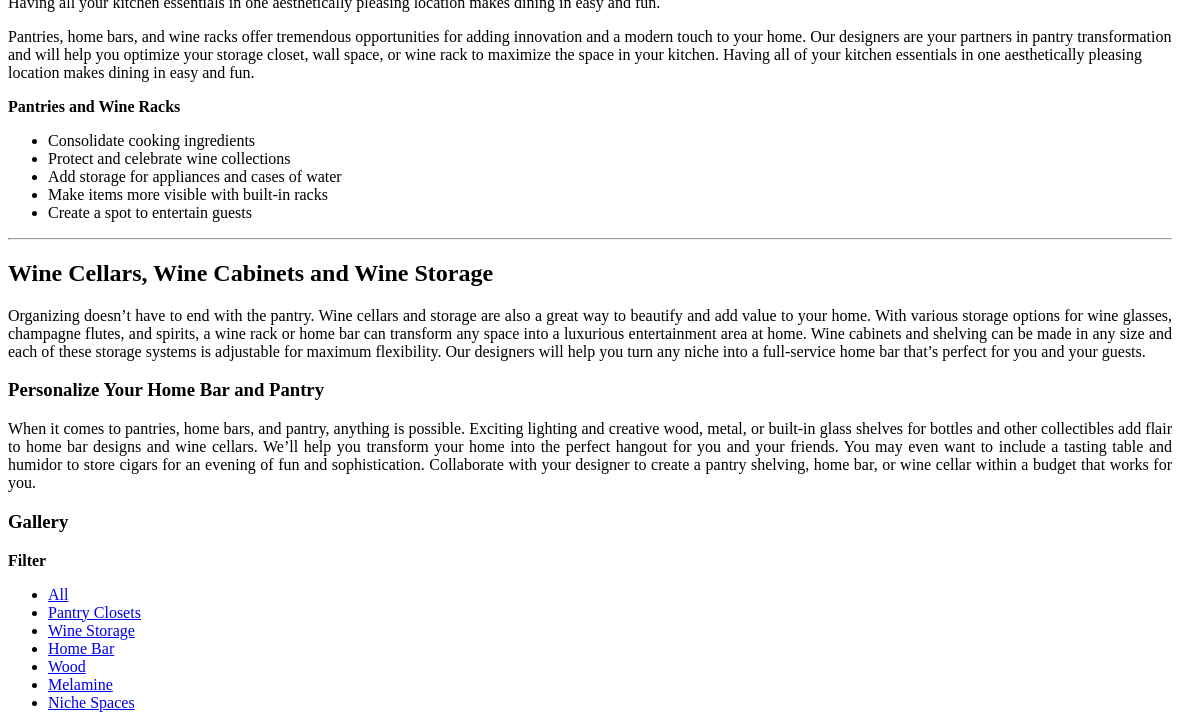 click at bounding box center [126, 37532] 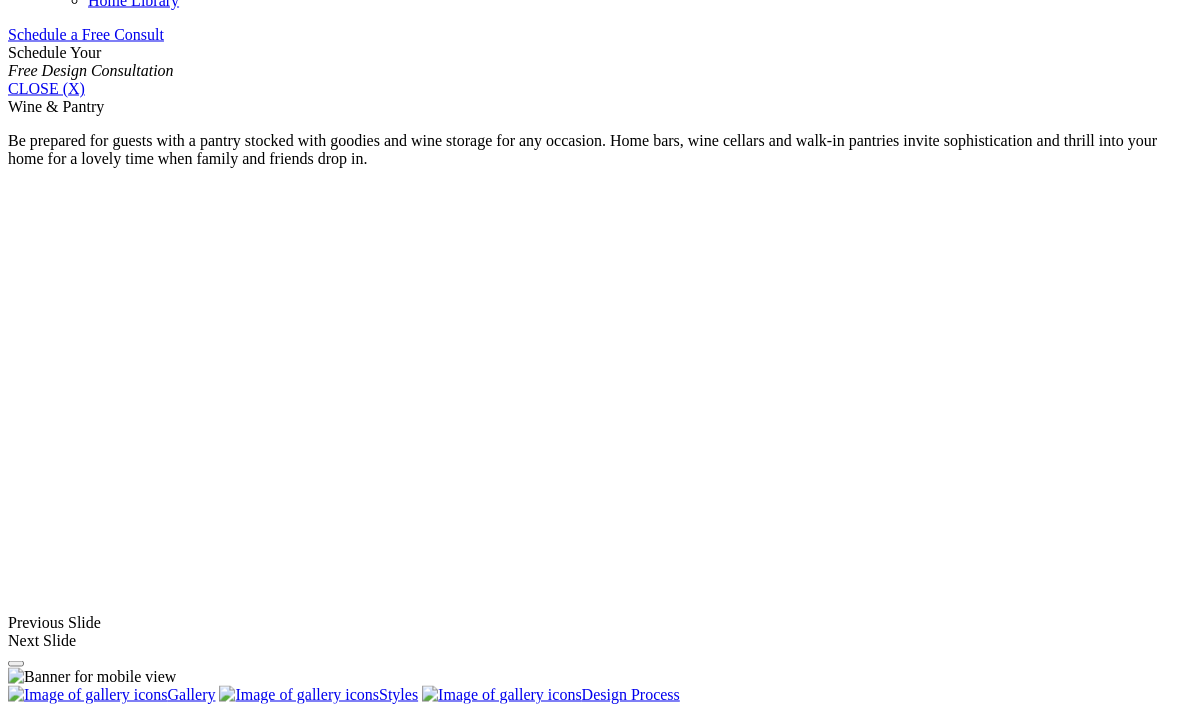 scroll, scrollTop: 1319, scrollLeft: 0, axis: vertical 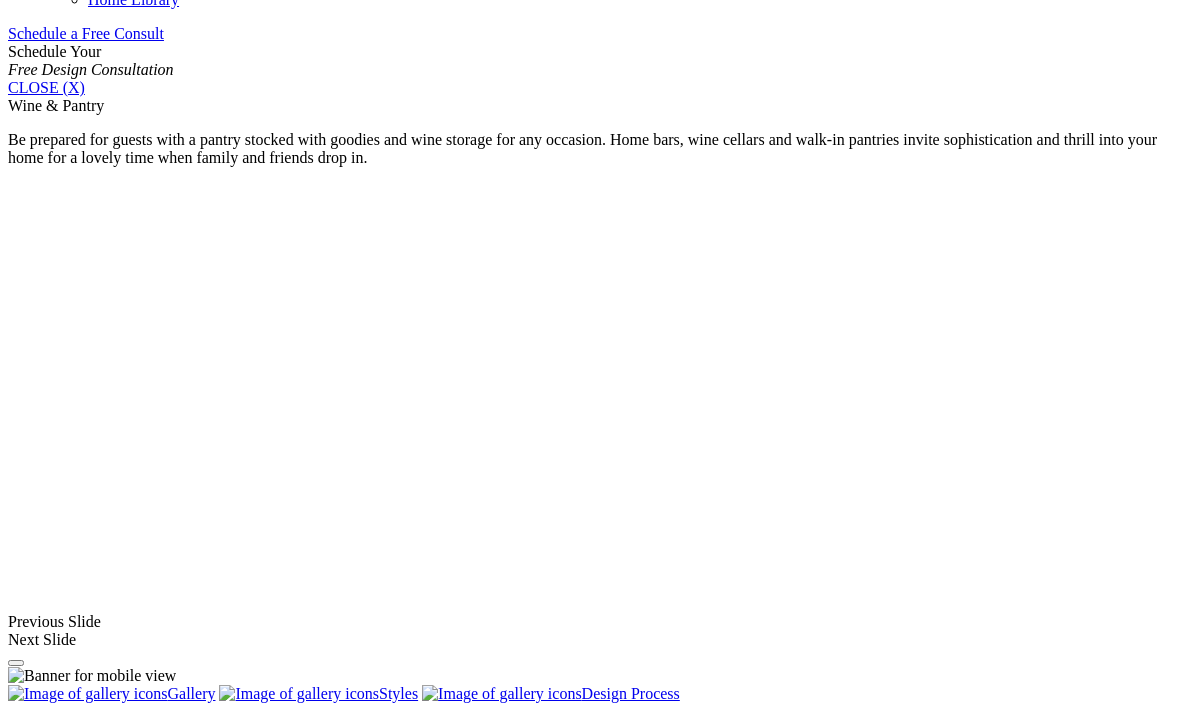 click on "Pantry Closets" at bounding box center [94, 1460] 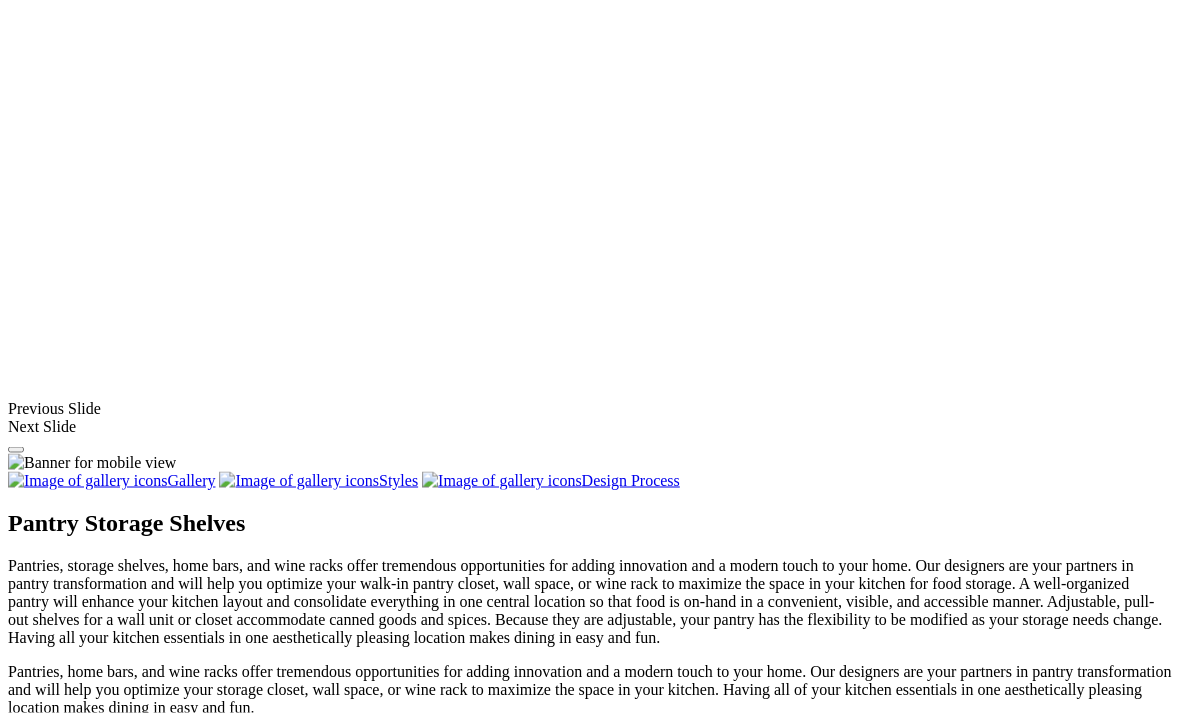 scroll, scrollTop: 1534, scrollLeft: 0, axis: vertical 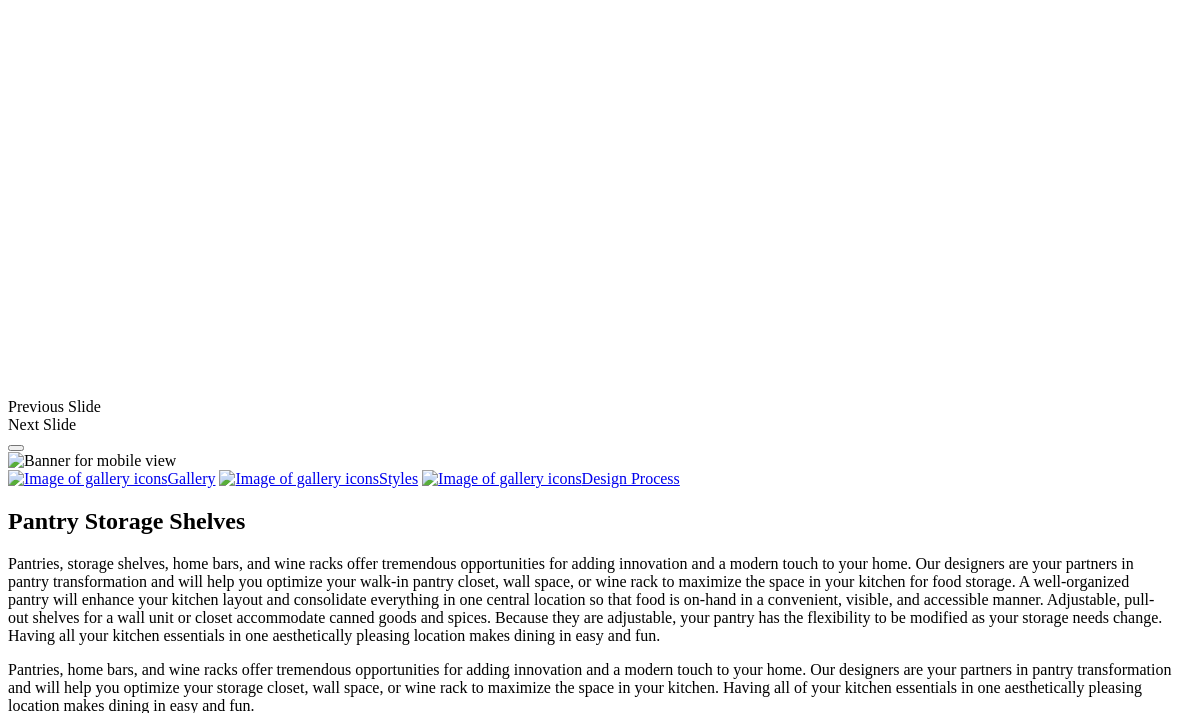click at bounding box center (356, 1565) 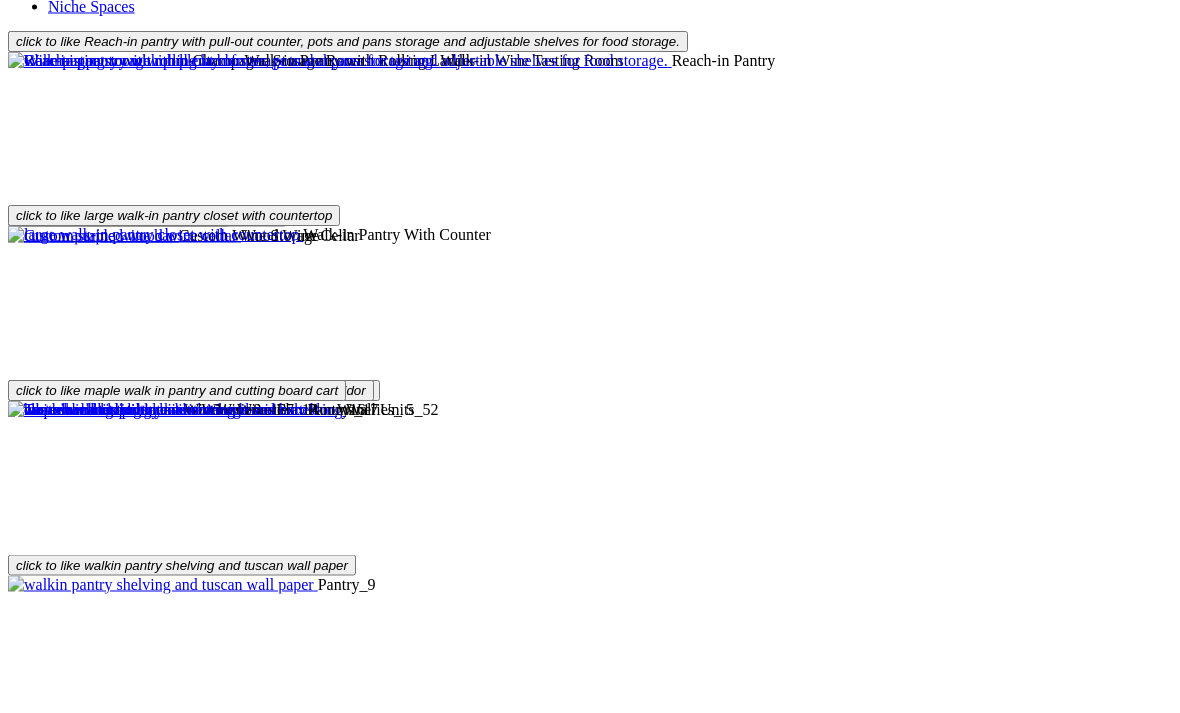 click at bounding box center [189, 1632] 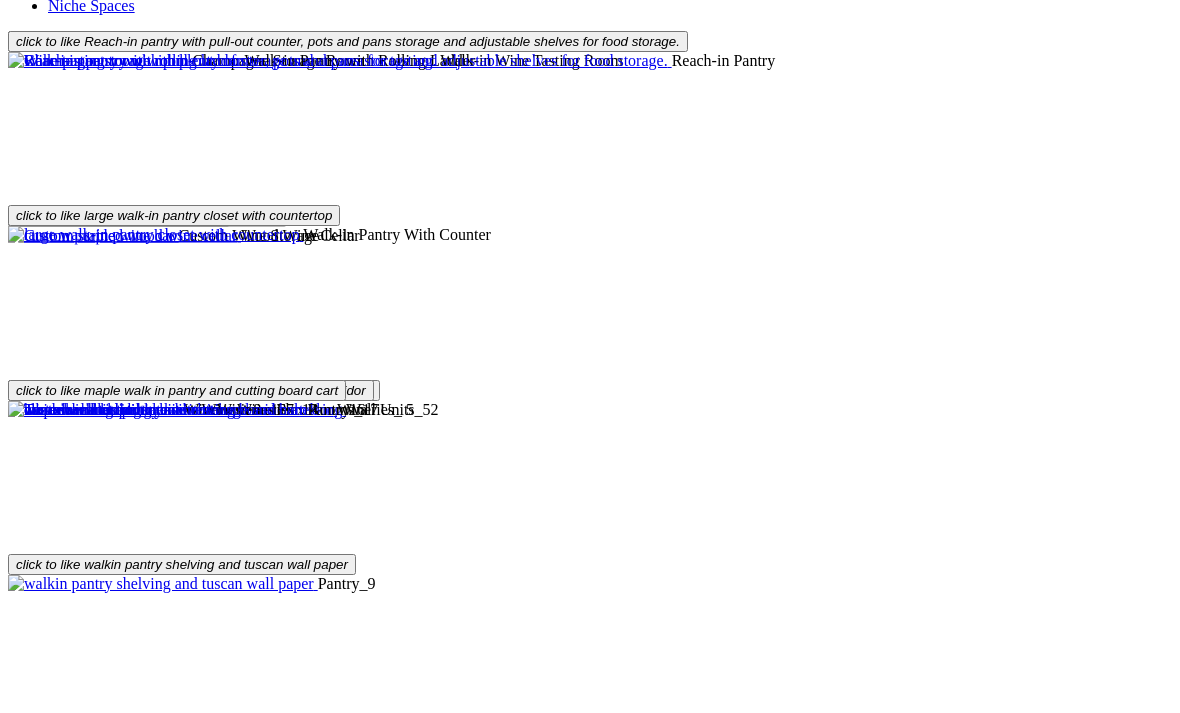 click at bounding box center (8, 37717) 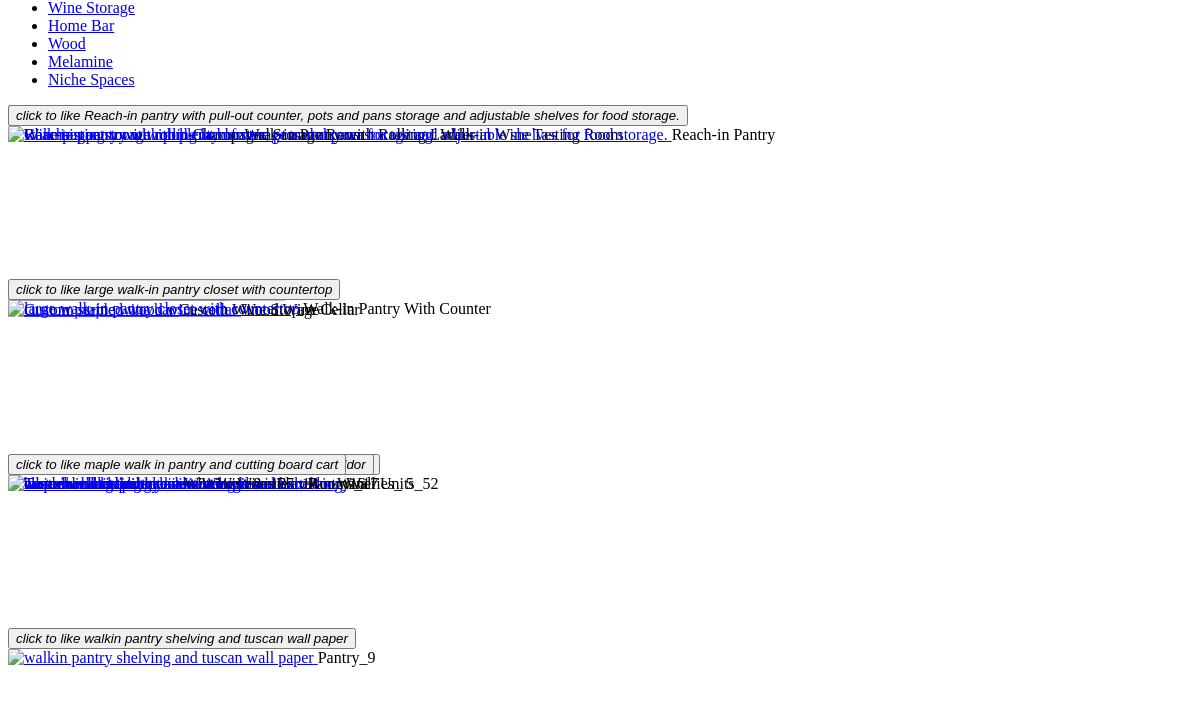scroll, scrollTop: 2784, scrollLeft: 0, axis: vertical 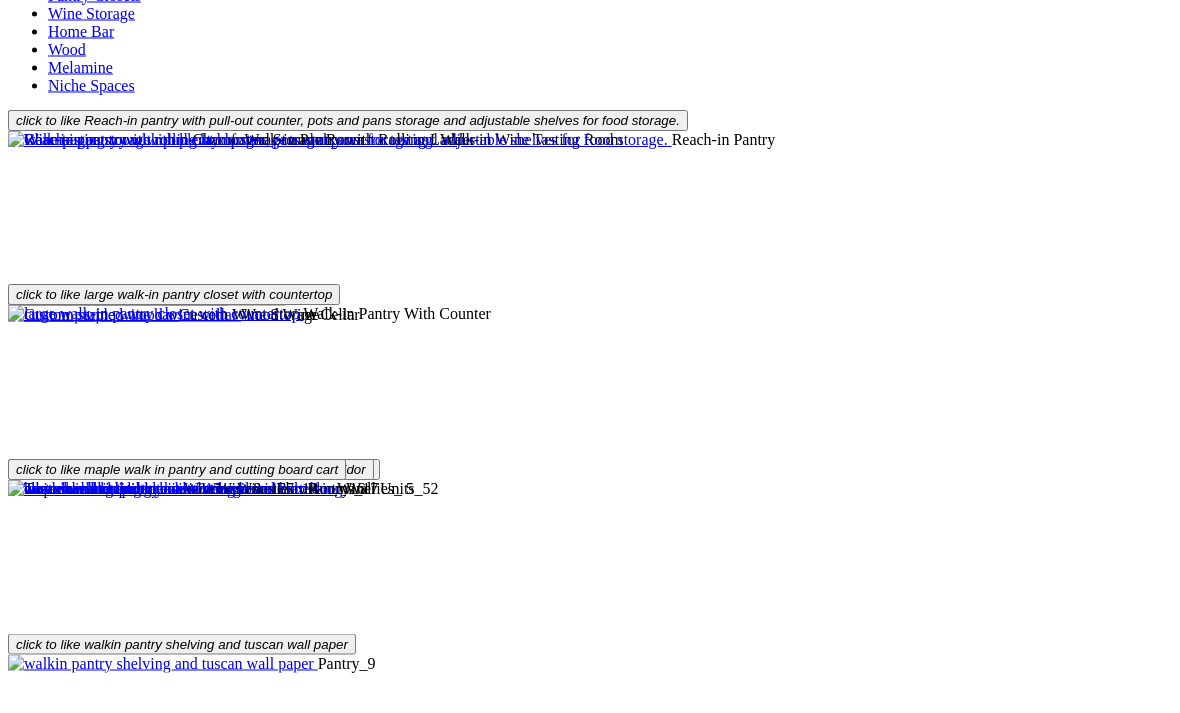 click at bounding box center (193, 1537) 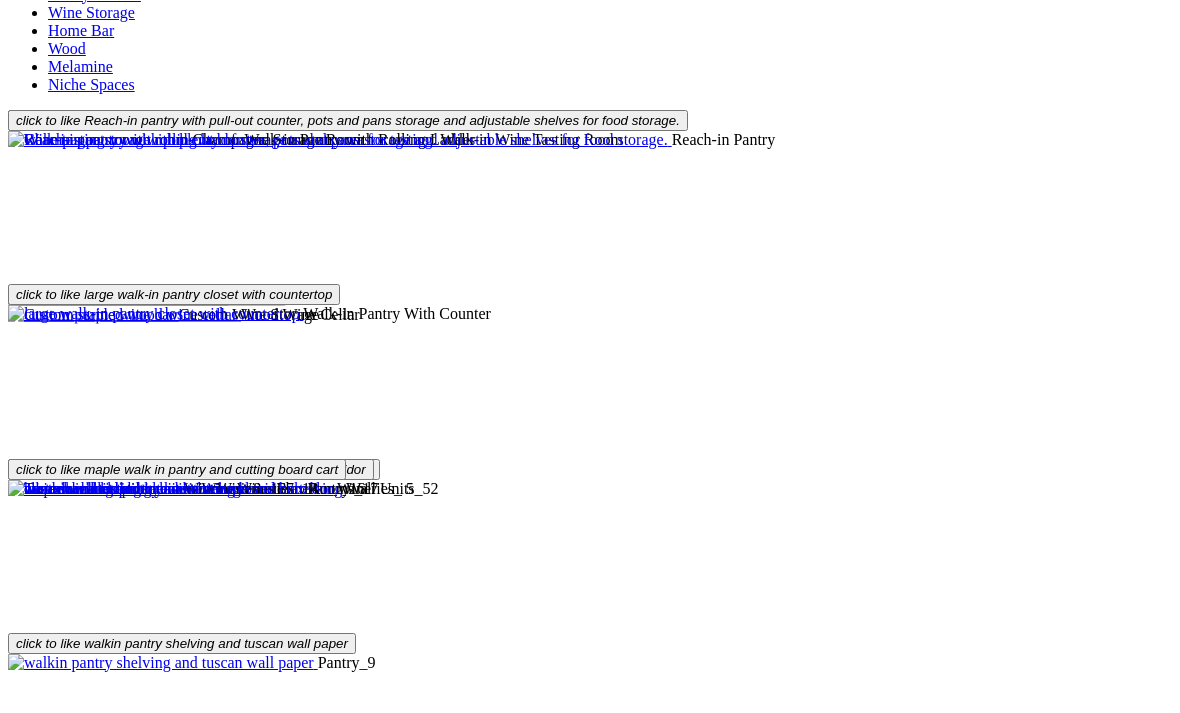 click at bounding box center [193, 37787] 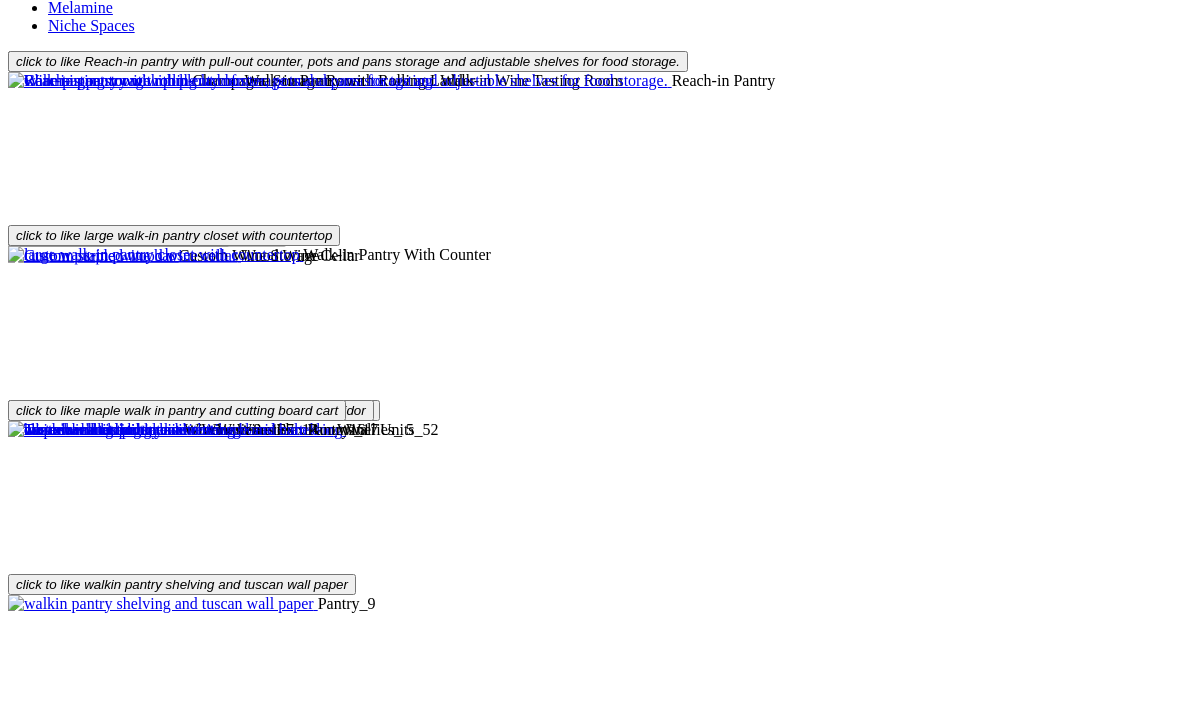 scroll, scrollTop: 2849, scrollLeft: 0, axis: vertical 